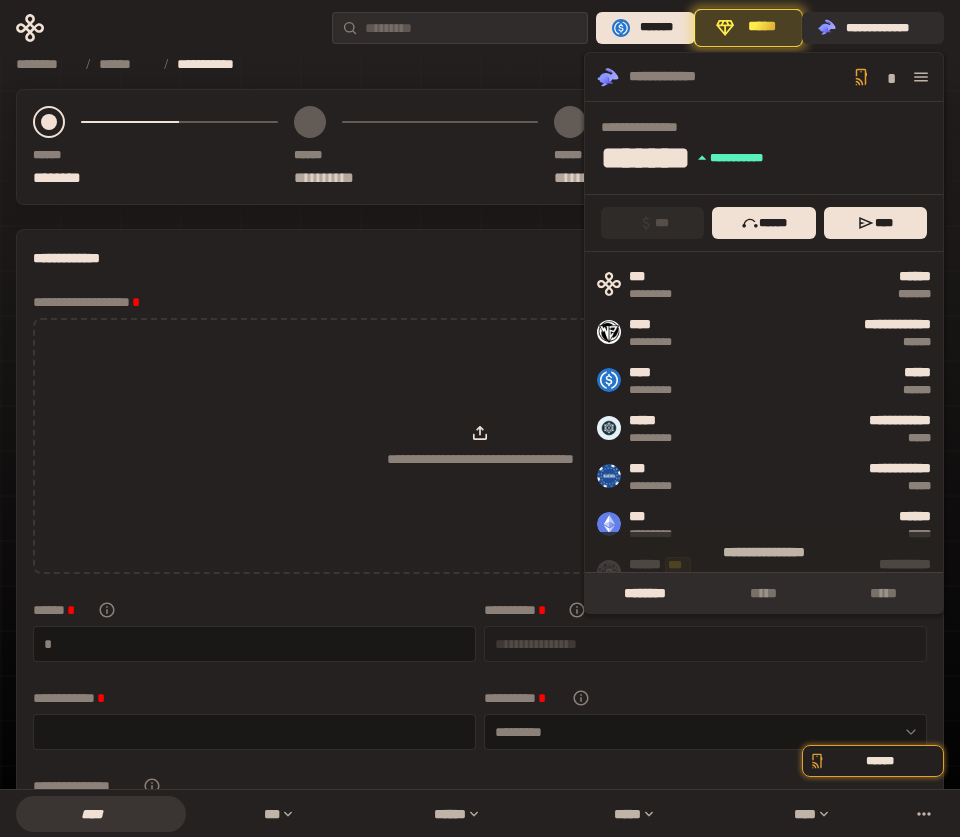 scroll, scrollTop: 0, scrollLeft: 0, axis: both 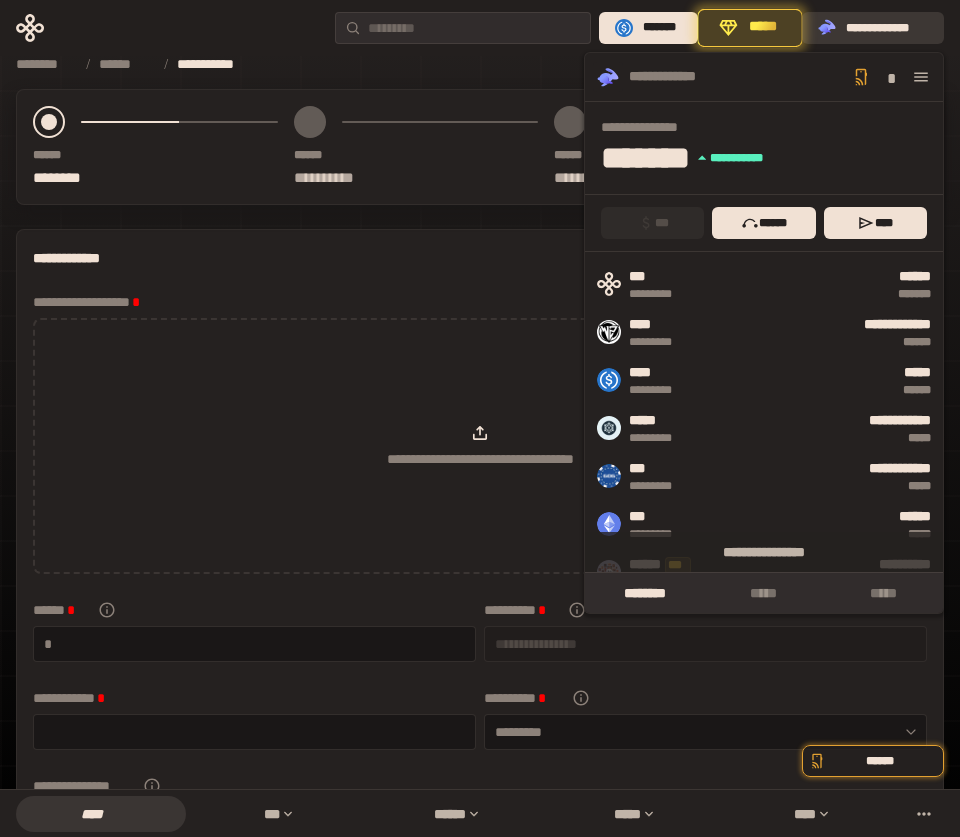 click on "**********" at bounding box center (887, 28) 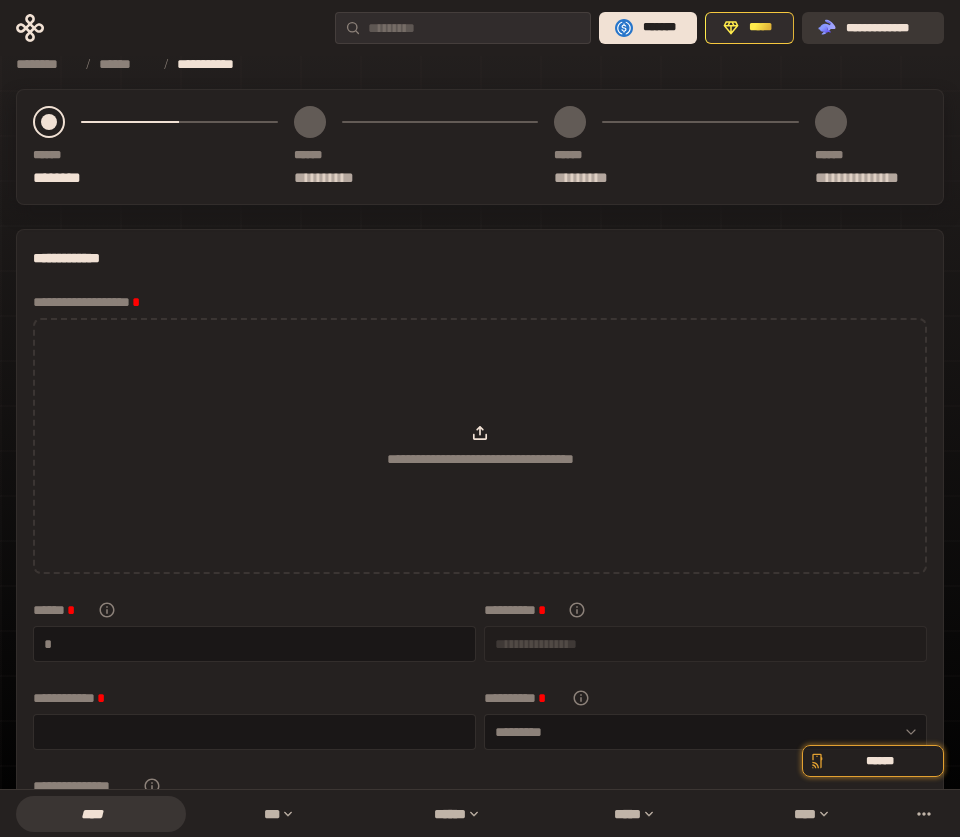 click on "**********" at bounding box center [887, 28] 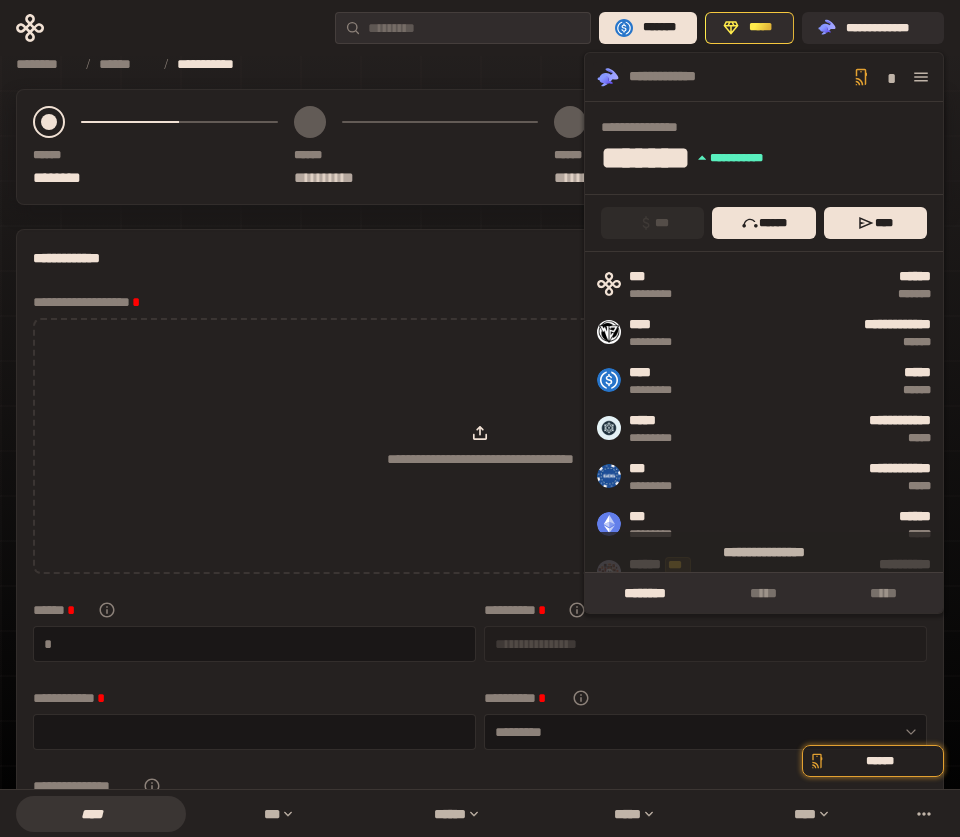 click at bounding box center [921, 77] 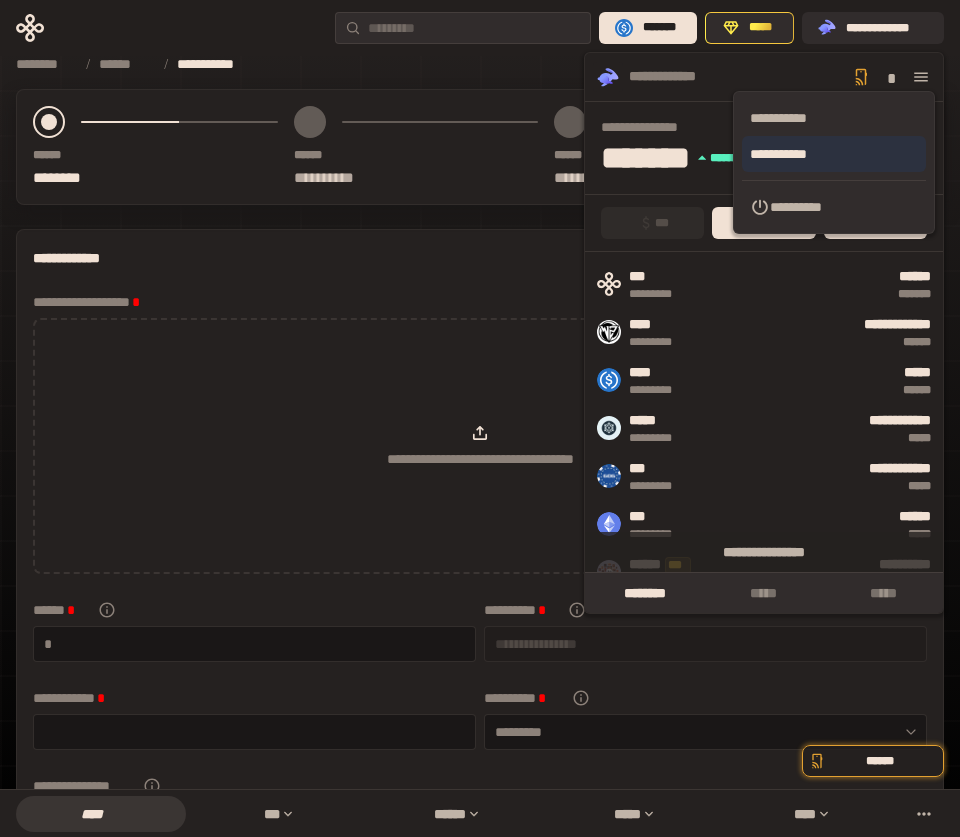 click on "**********" at bounding box center (834, 154) 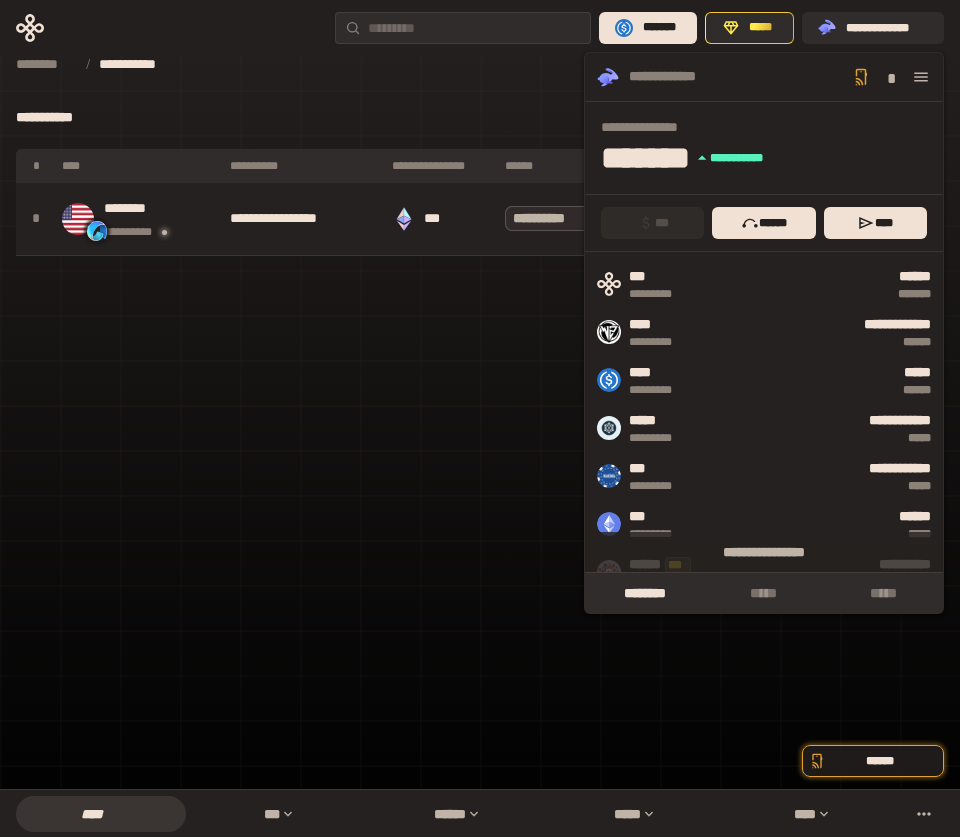 click on "[NUMBER] [STREET], [CITY], [STATE]" at bounding box center (480, 394) 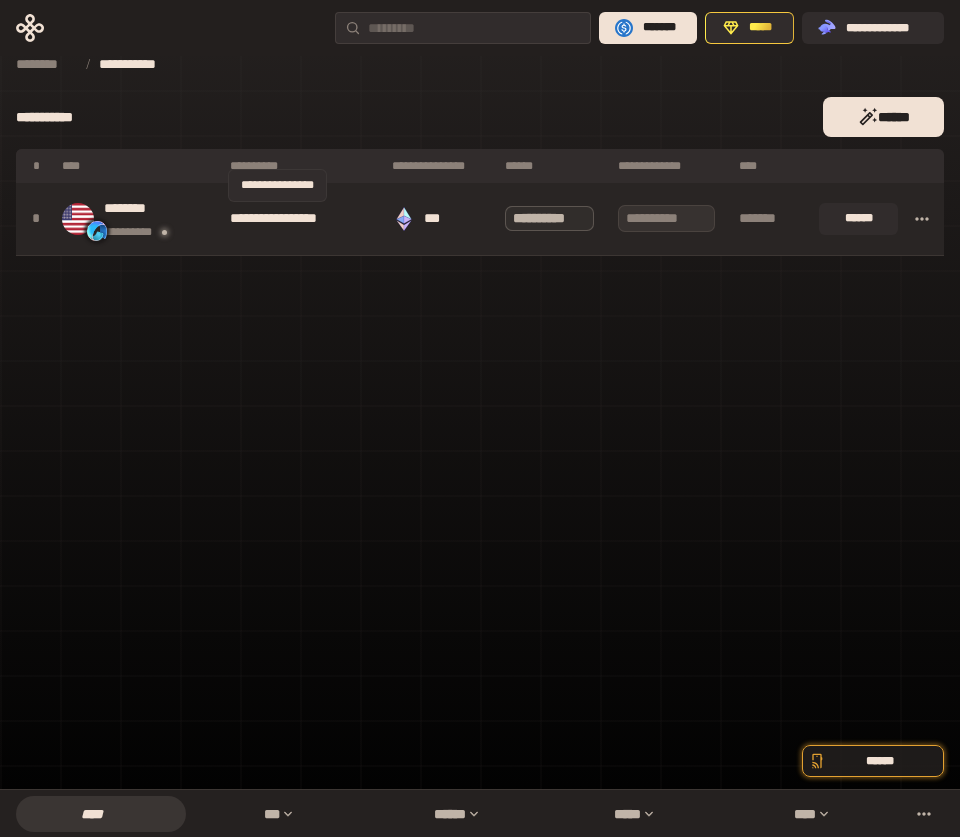 click on "**********" at bounding box center (296, 219) 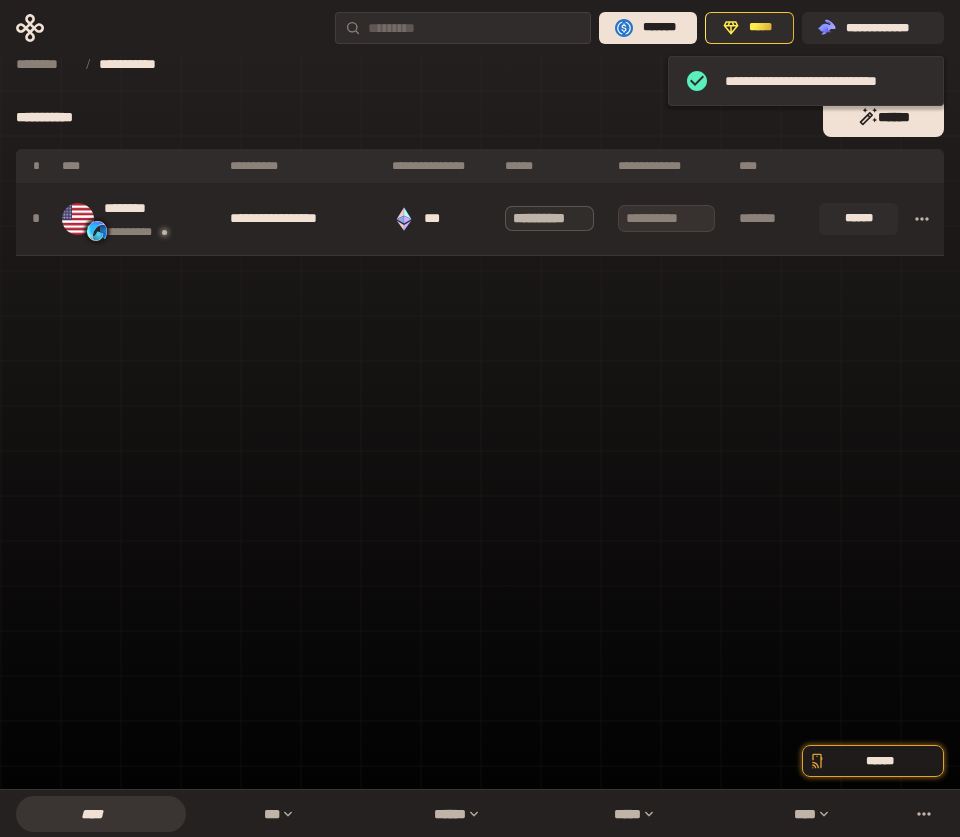 click on "**********" at bounding box center (304, 219) 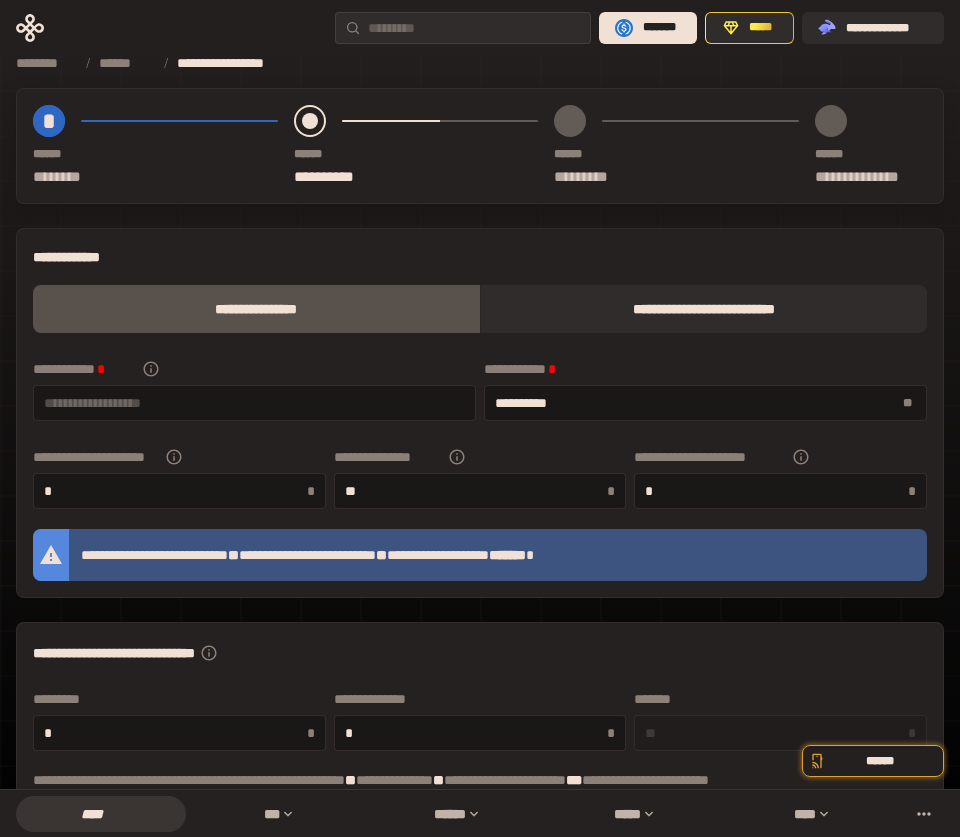 scroll, scrollTop: 0, scrollLeft: 0, axis: both 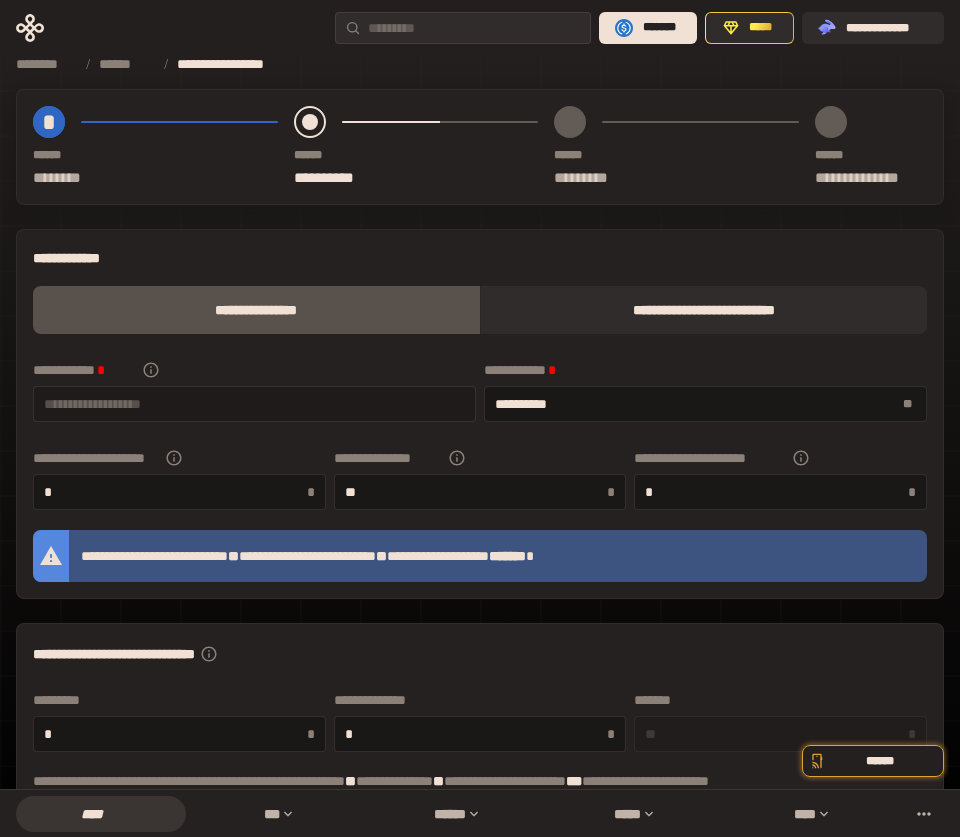 click at bounding box center (254, 404) 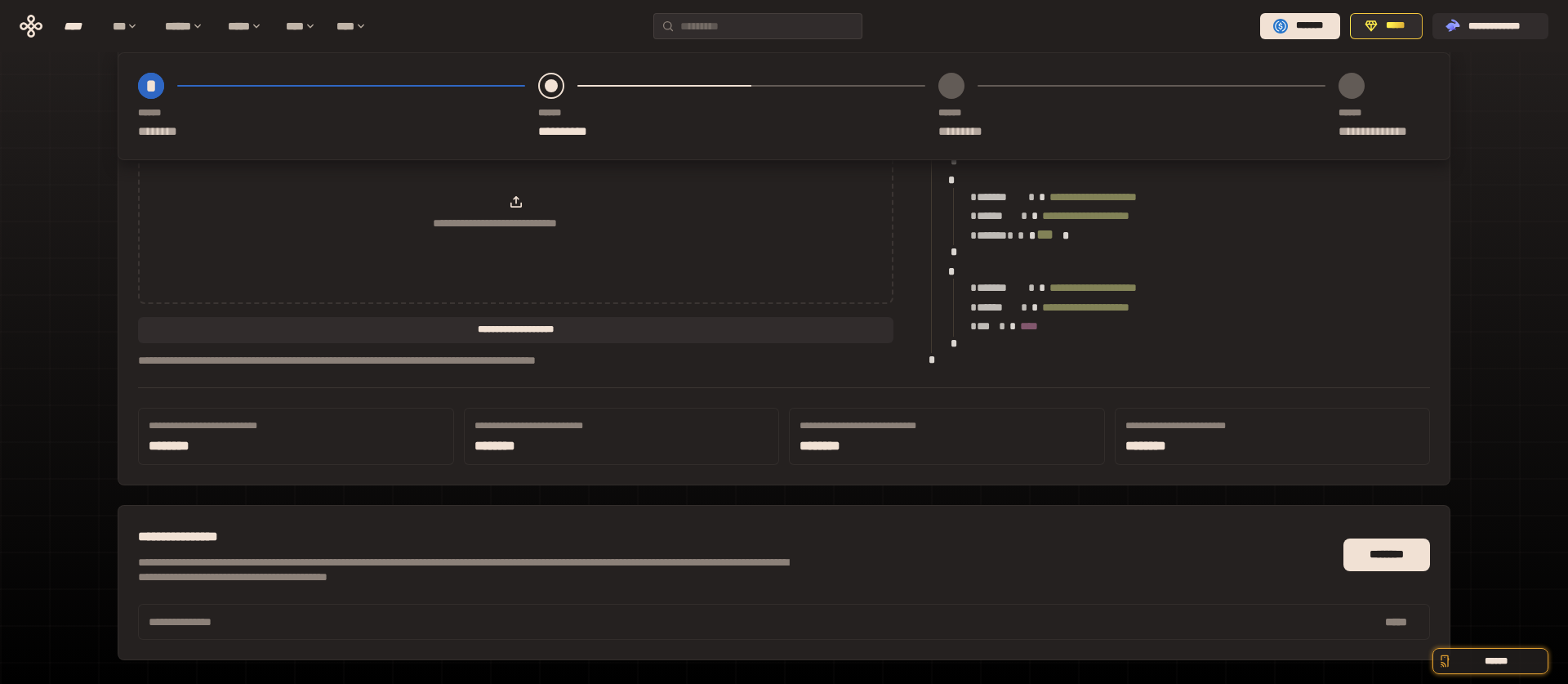 scroll, scrollTop: 950, scrollLeft: 0, axis: vertical 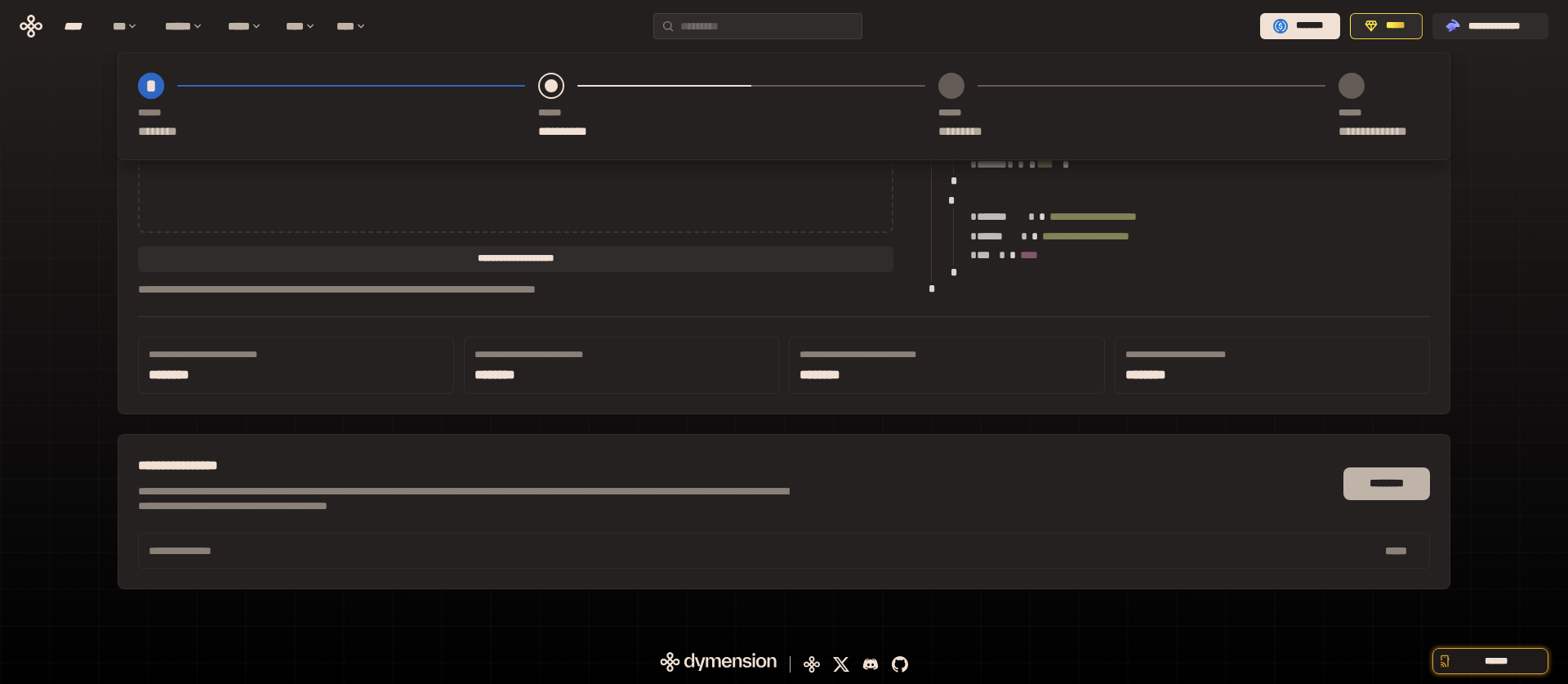 type on "******" 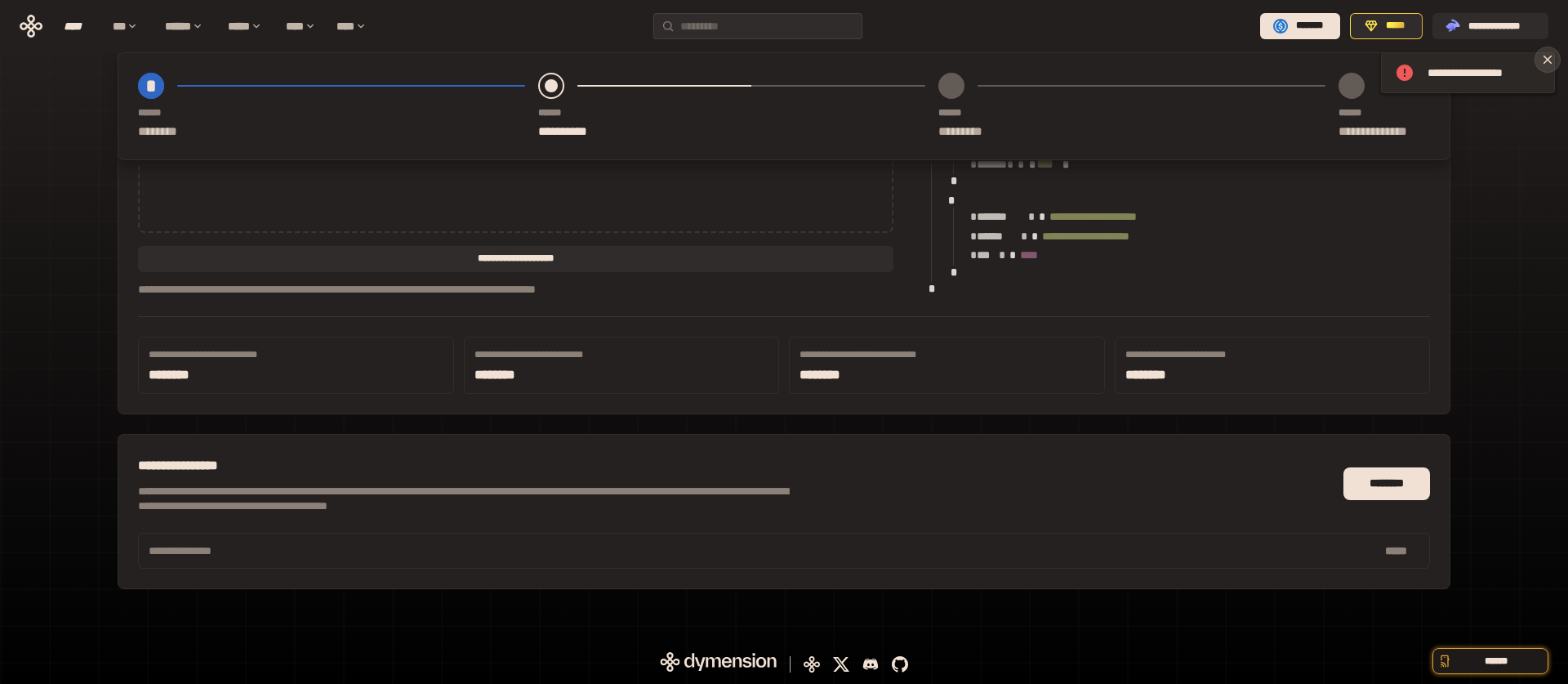 click 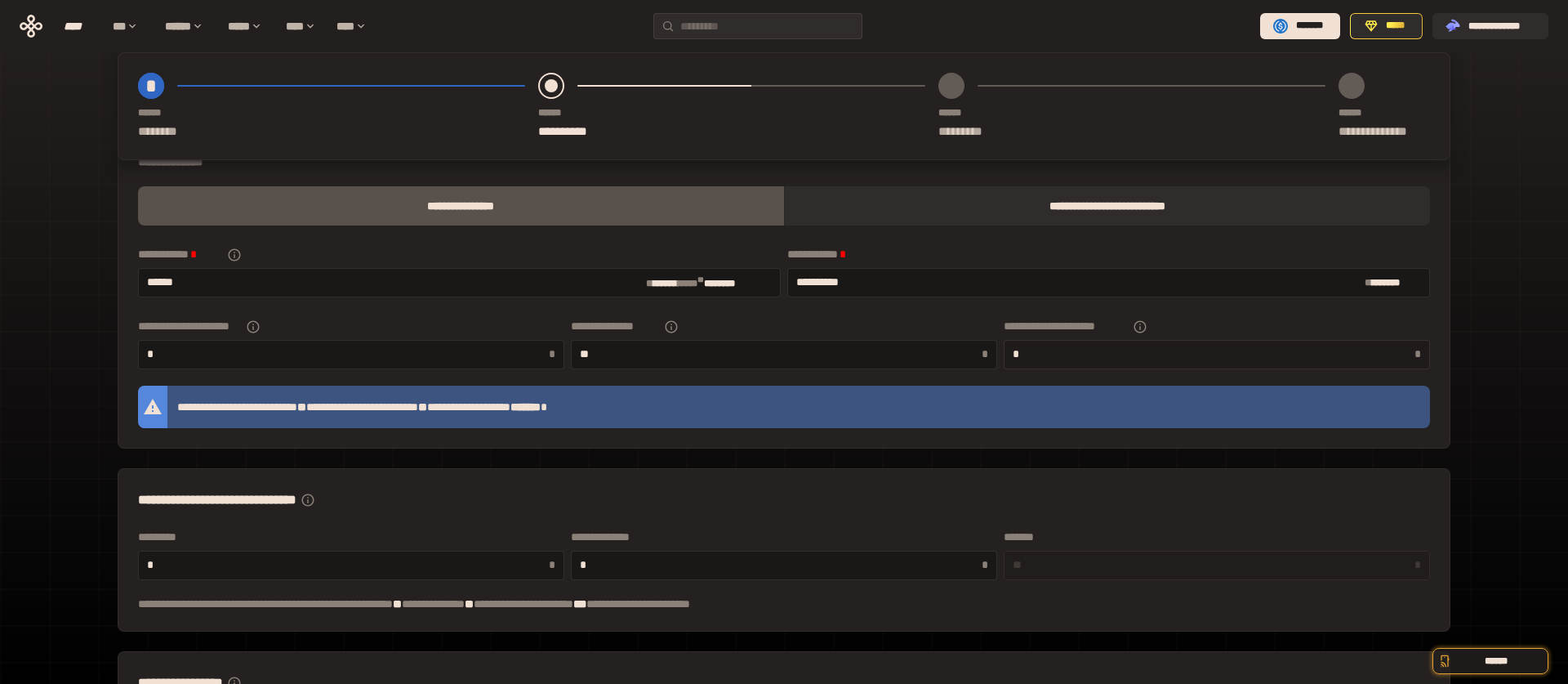 scroll, scrollTop: 0, scrollLeft: 0, axis: both 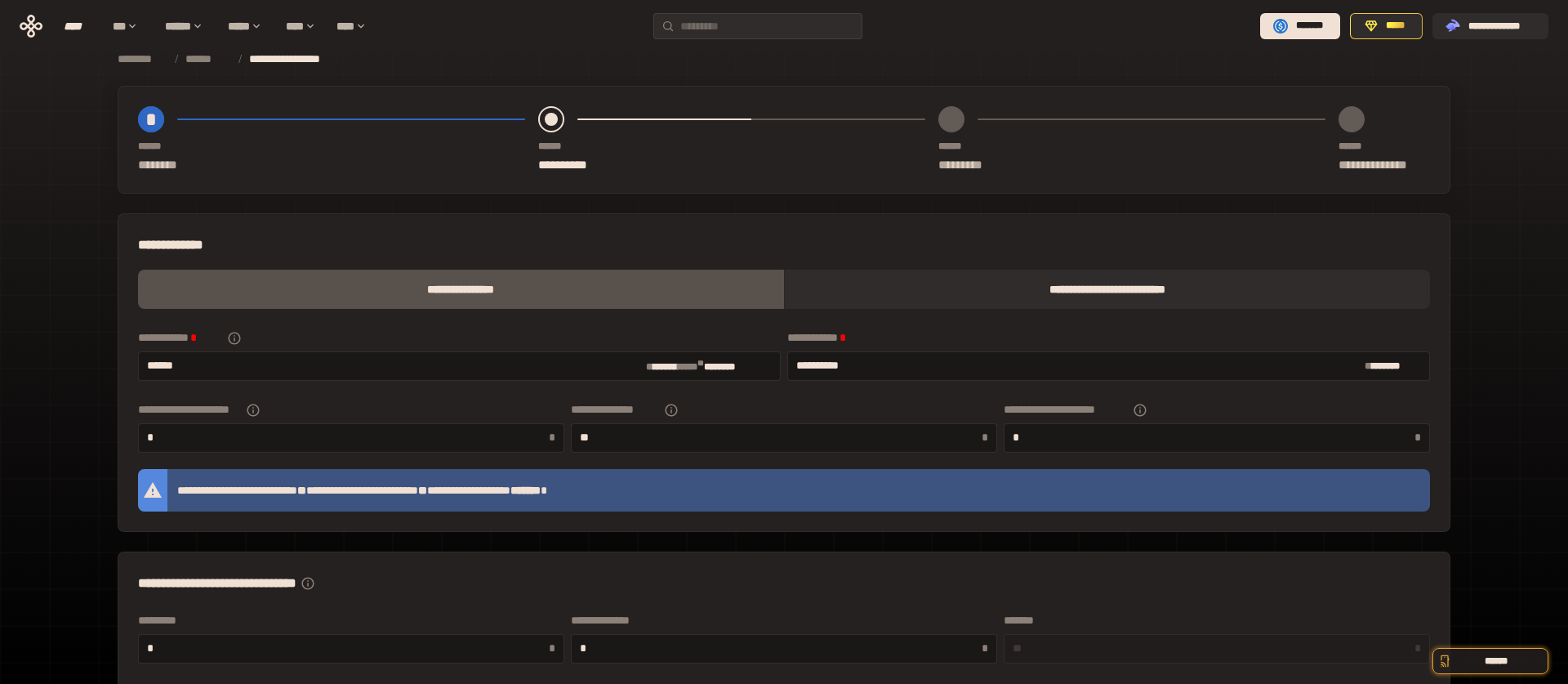click on "********" at bounding box center [338, 165] 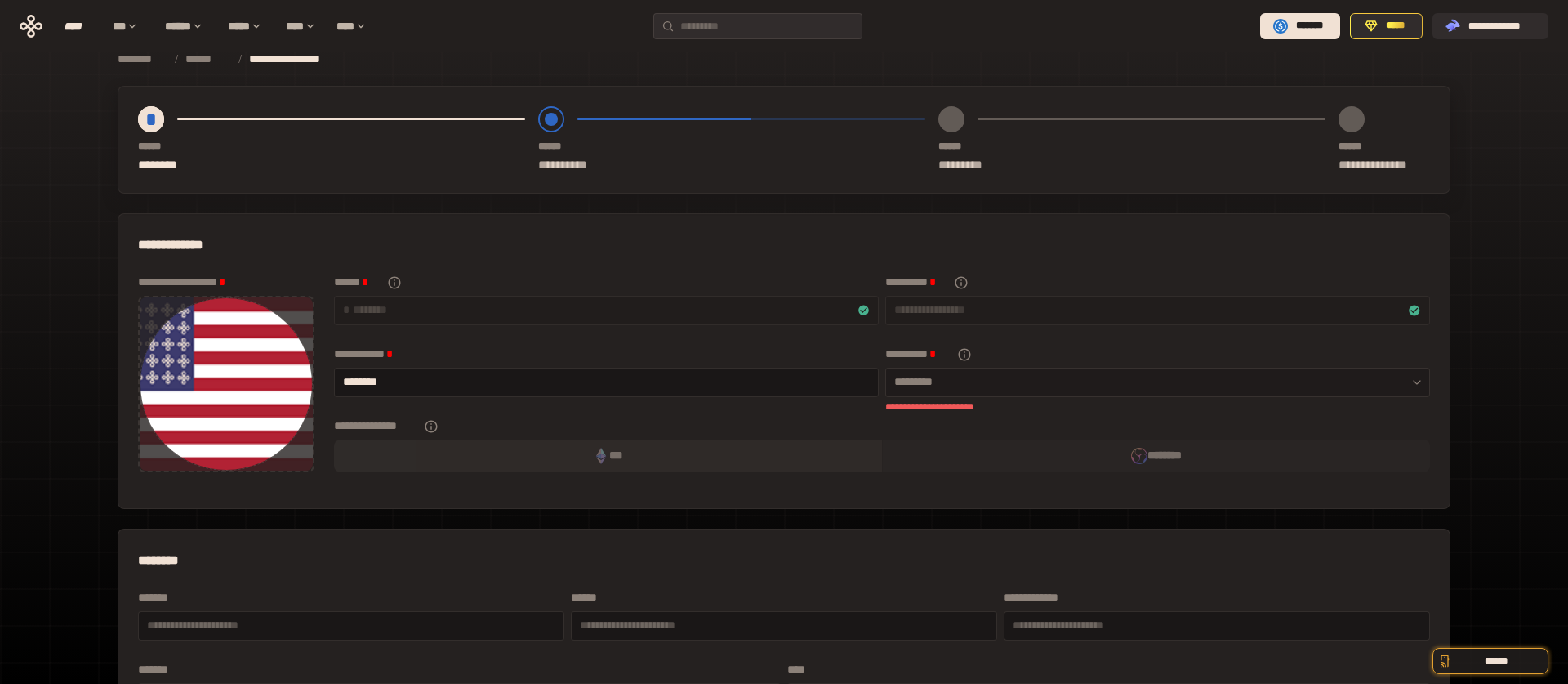 click on "*********" at bounding box center [1157, 382] 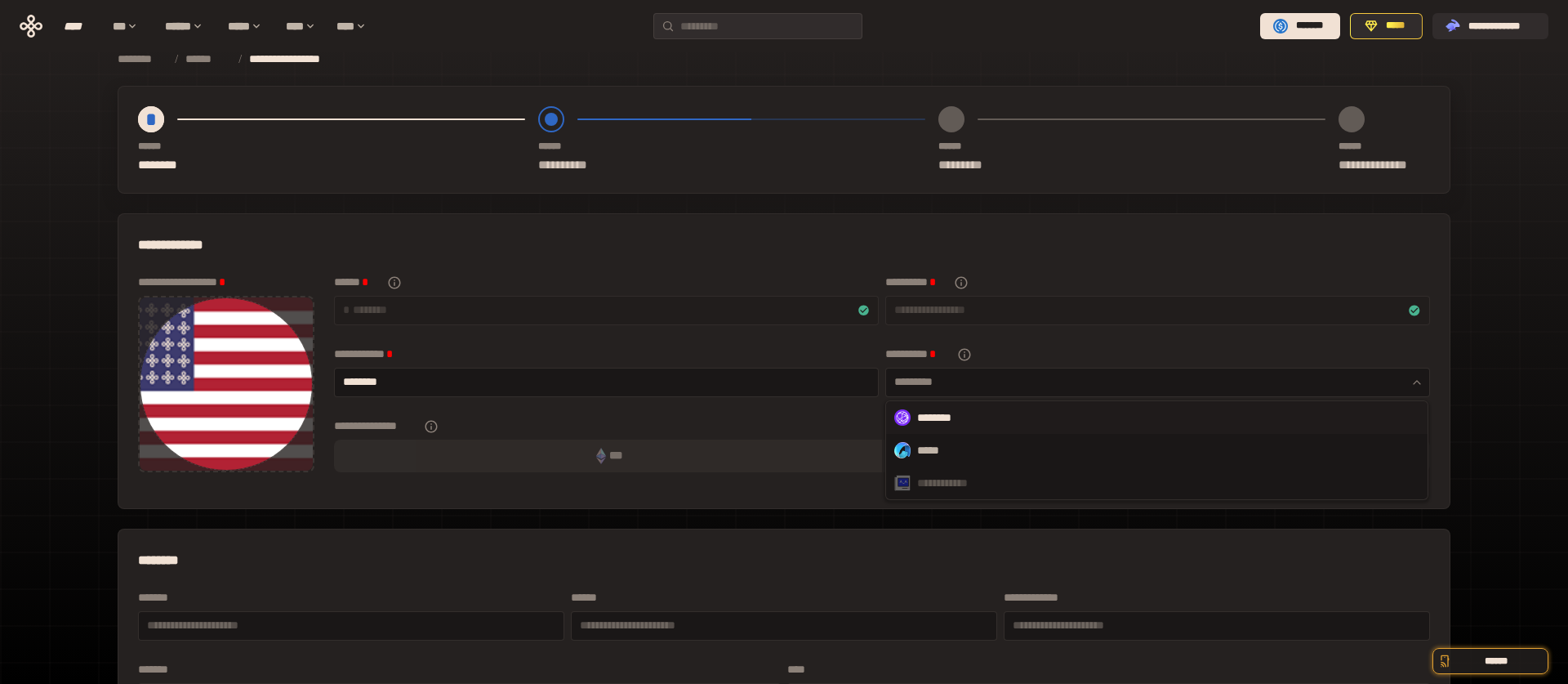 click on "********" at bounding box center [1156, 418] 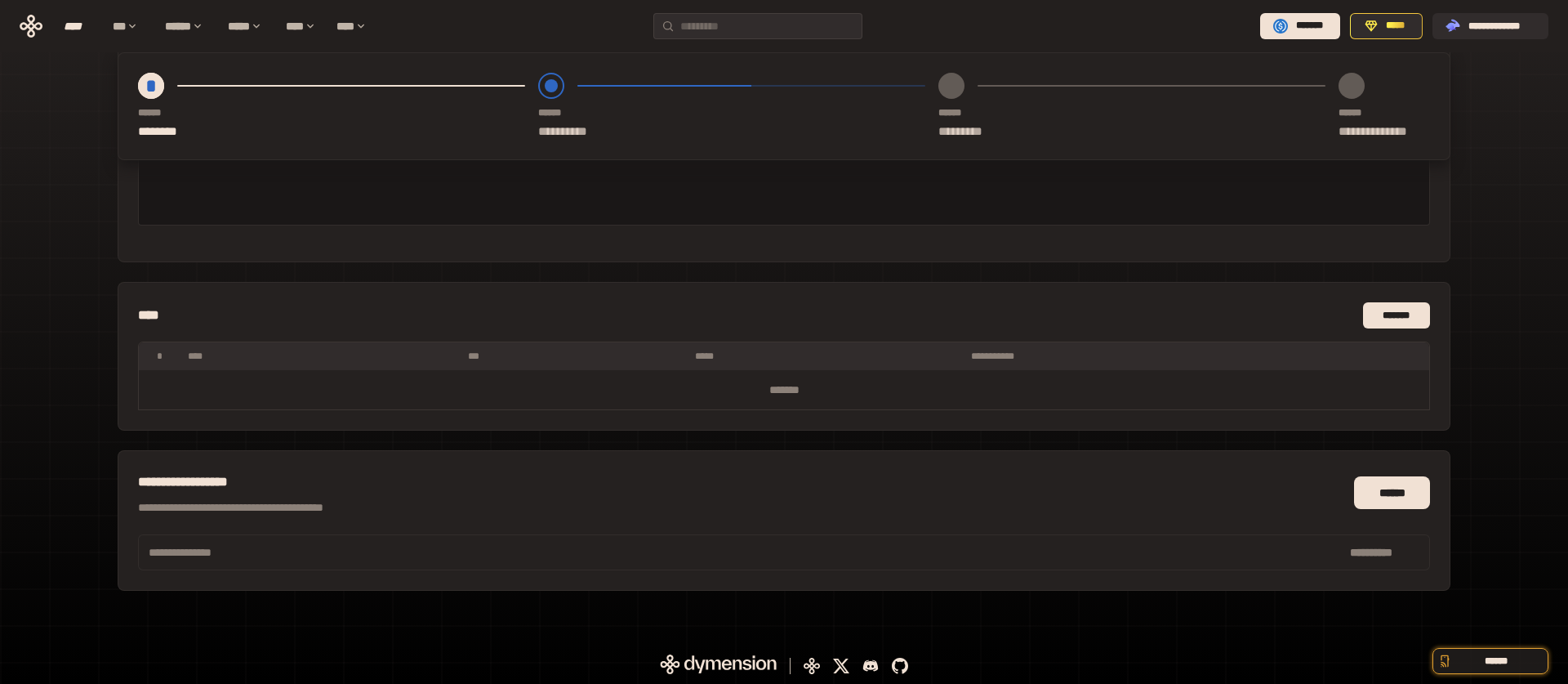 scroll, scrollTop: 630, scrollLeft: 0, axis: vertical 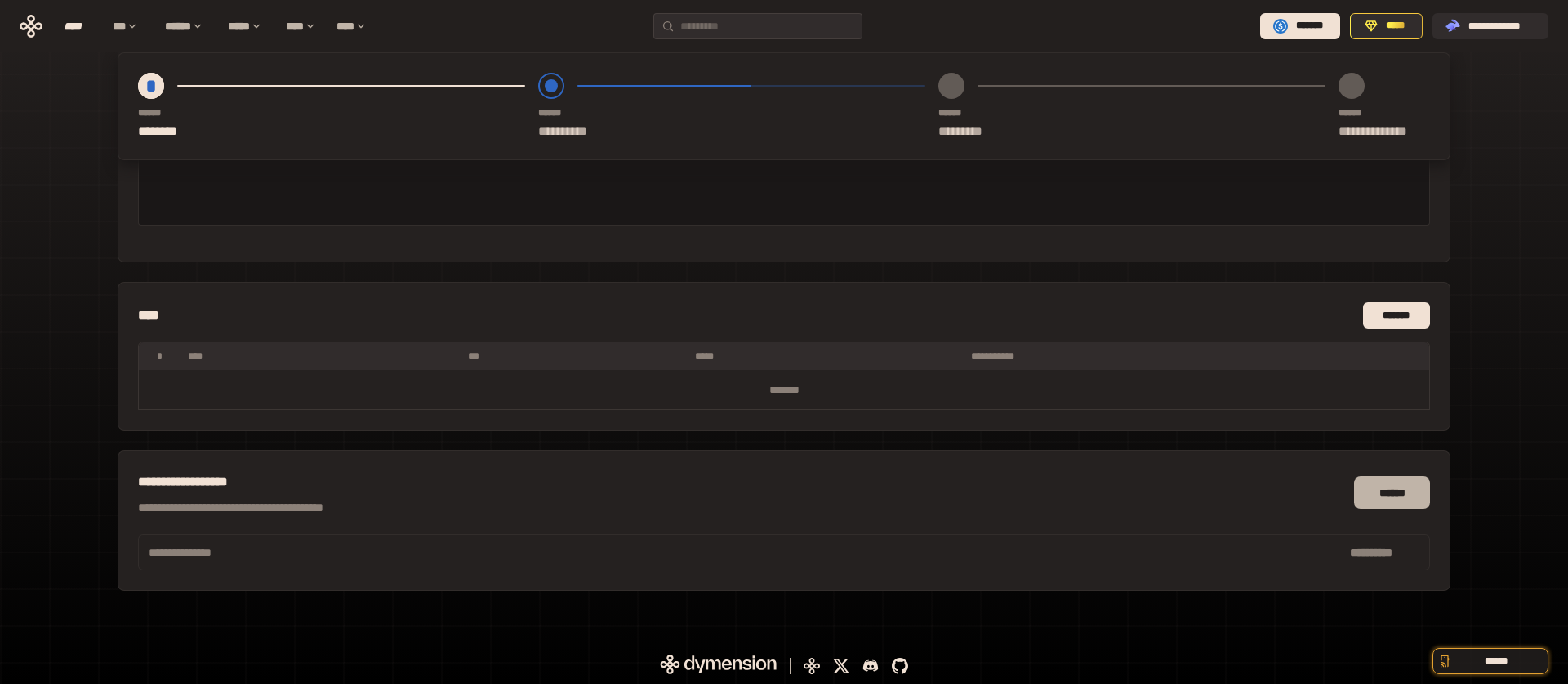 click on "******" at bounding box center (1392, 493) 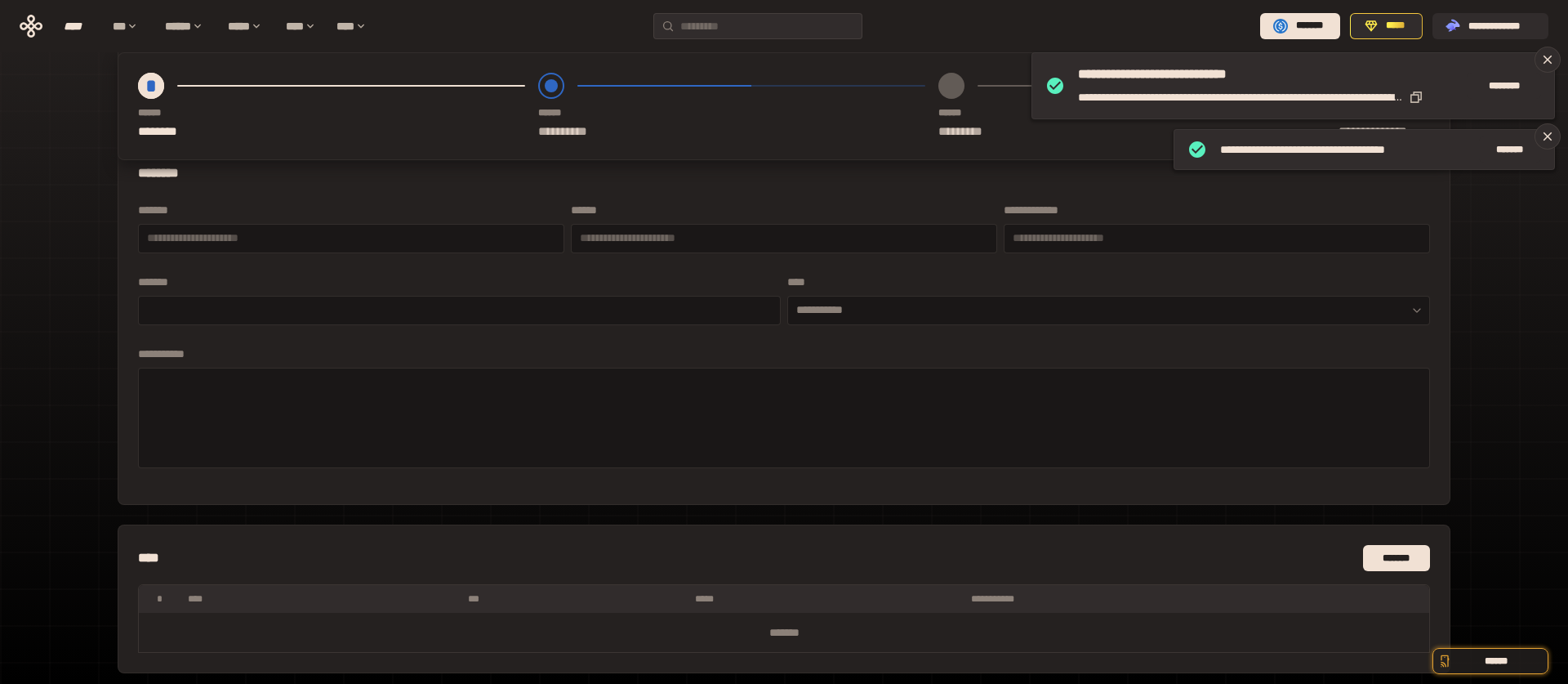 scroll, scrollTop: 0, scrollLeft: 0, axis: both 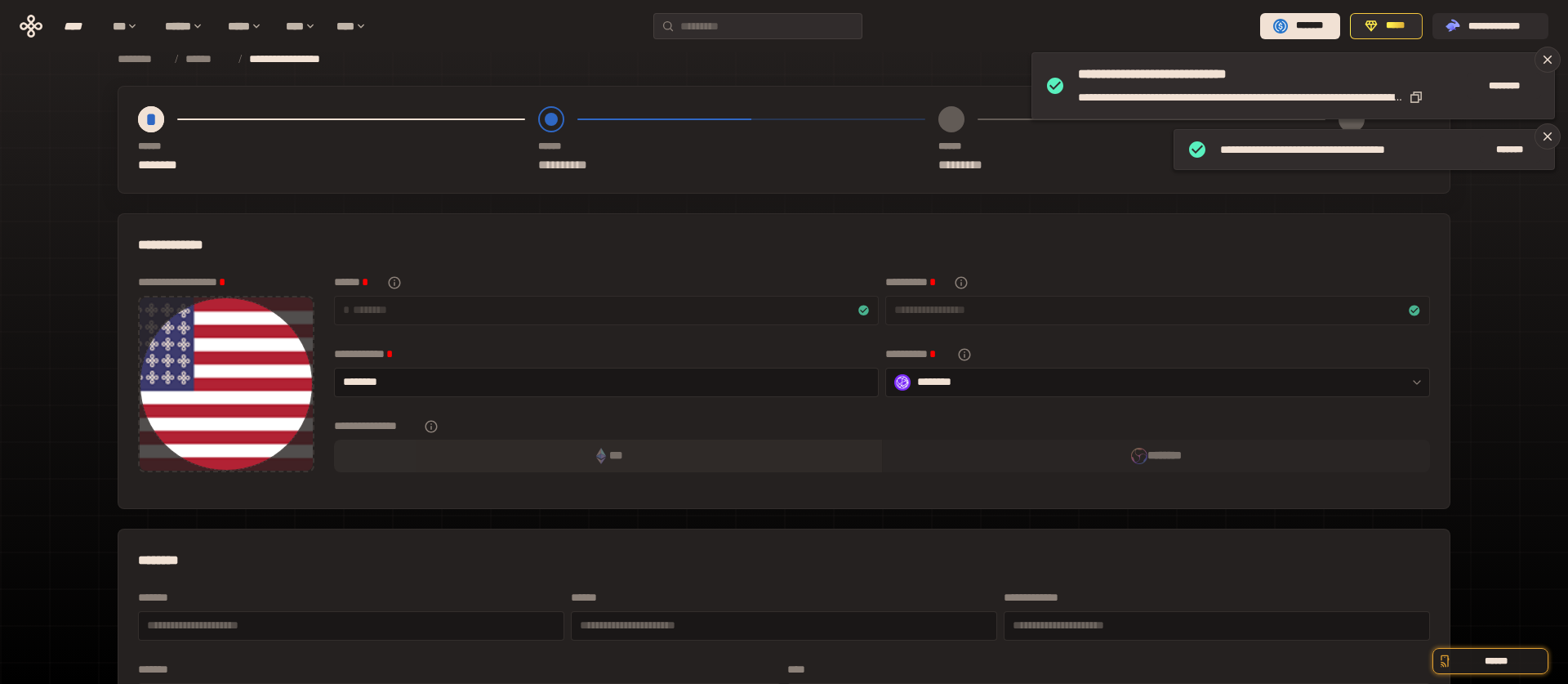 click at bounding box center [738, 119] 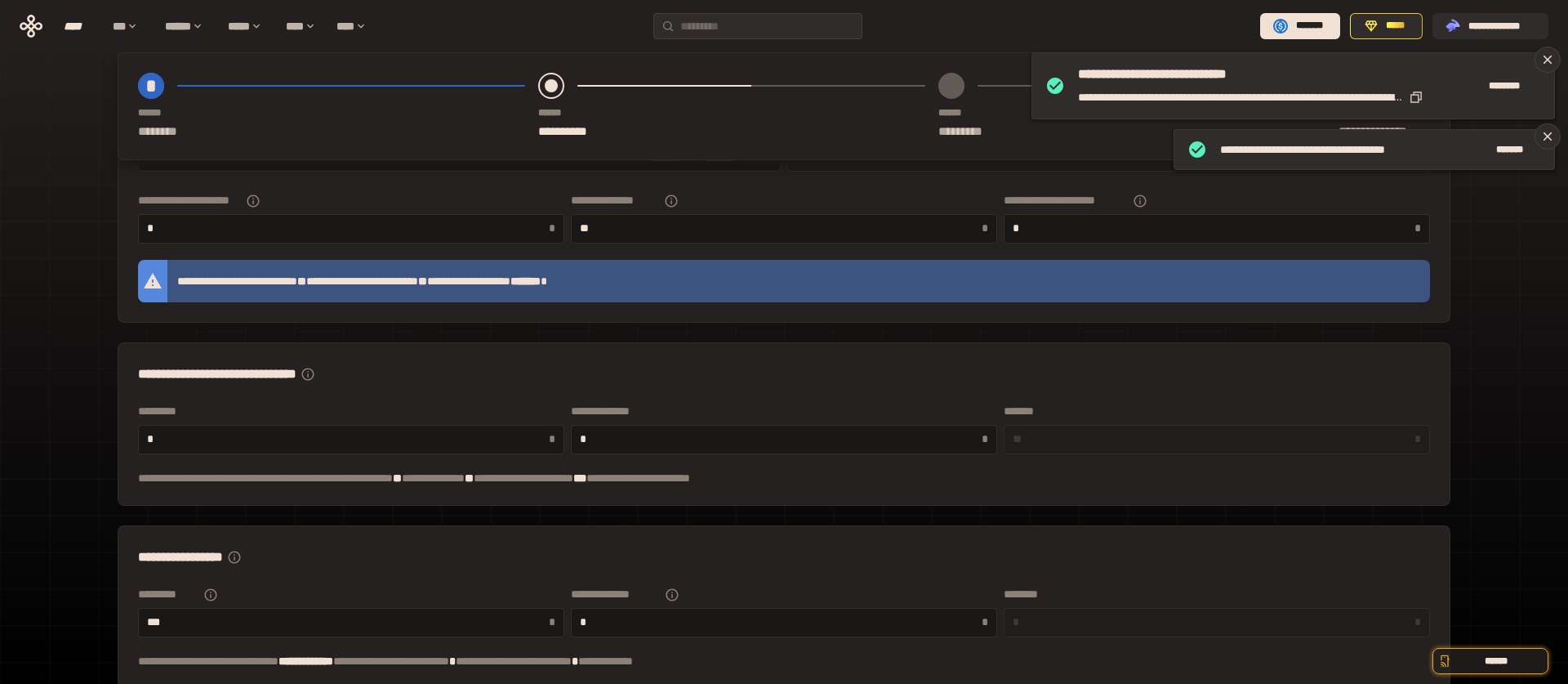 scroll, scrollTop: 950, scrollLeft: 0, axis: vertical 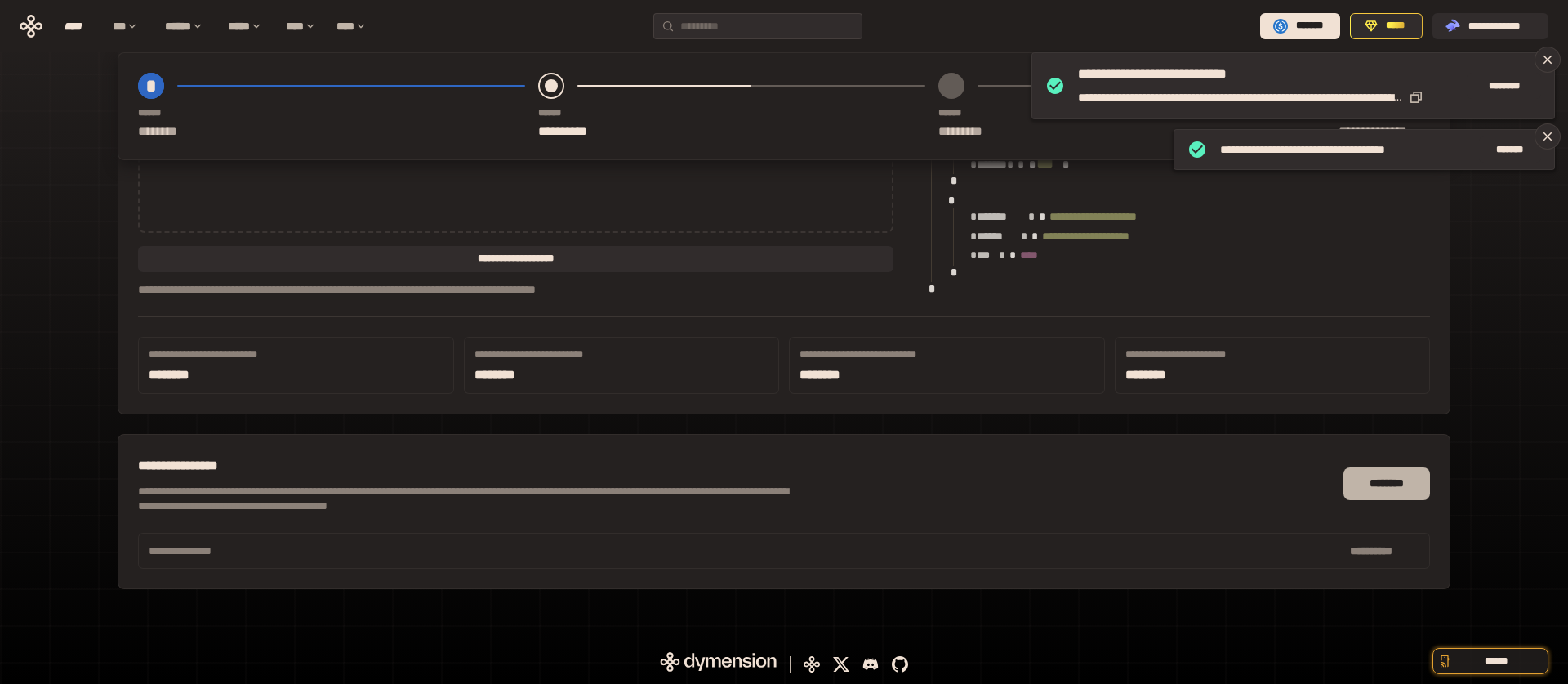 click on "********" at bounding box center [1387, 484] 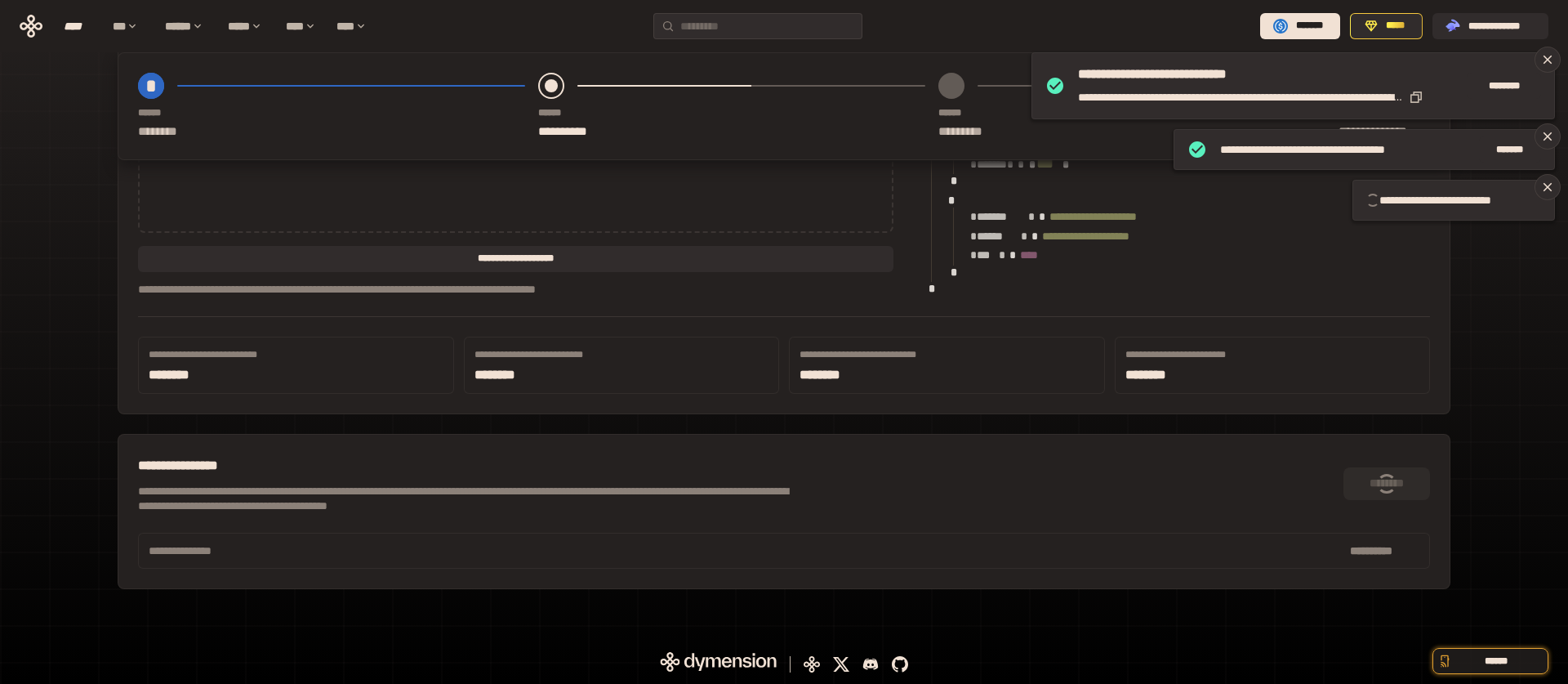 click on "[FIRST] [LAST]" at bounding box center (784, 512) 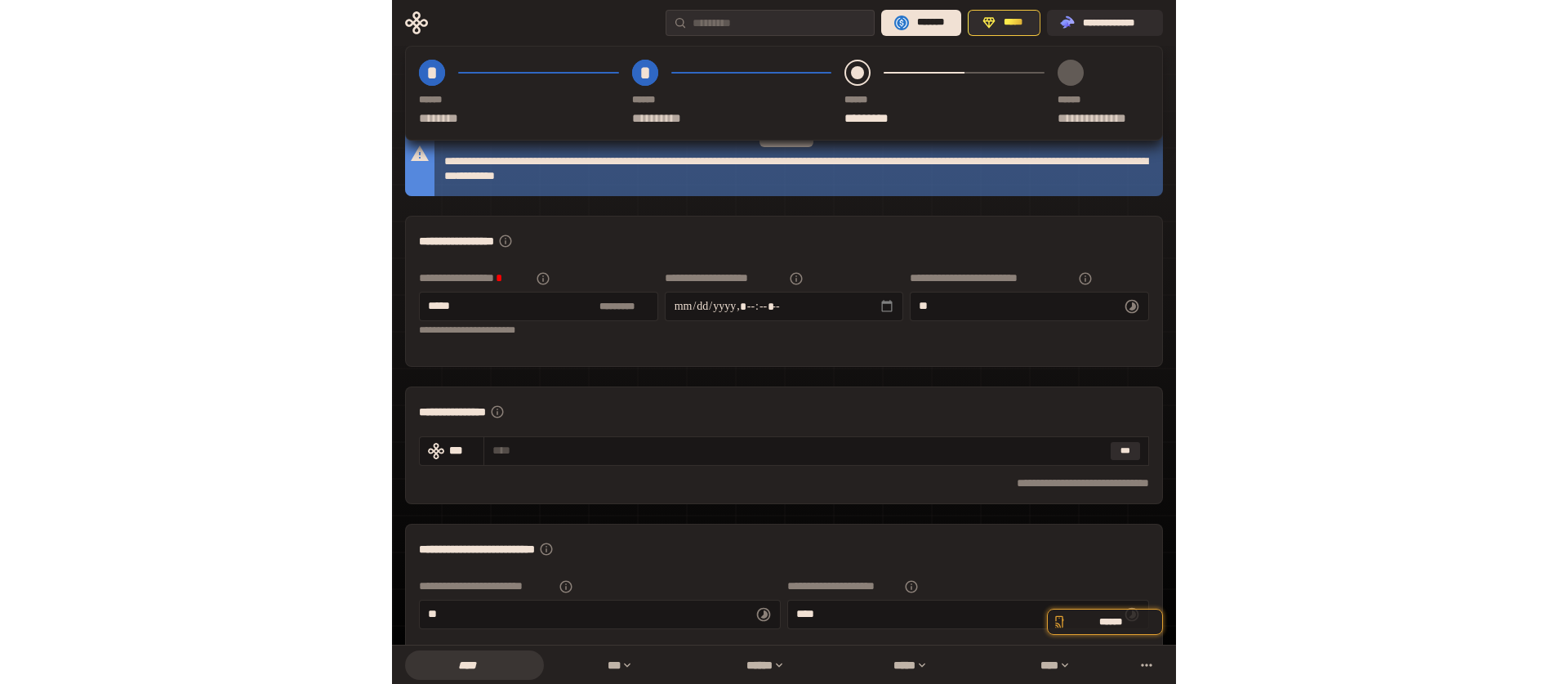 scroll, scrollTop: 78, scrollLeft: 0, axis: vertical 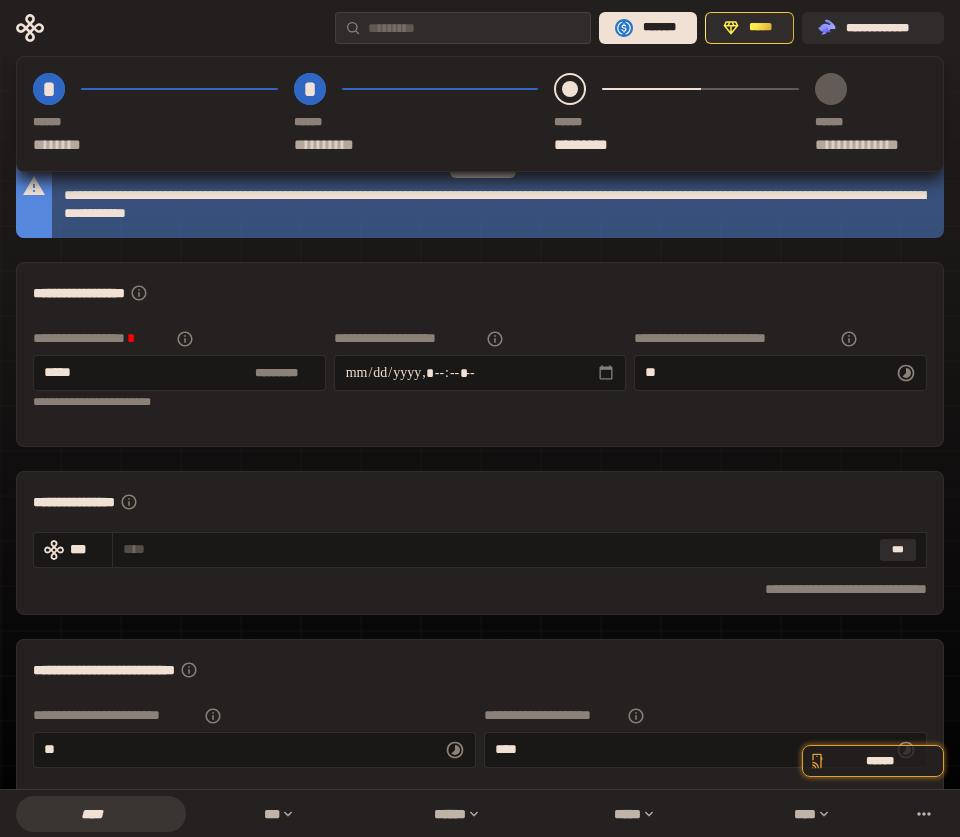 click on "[PHONE]" at bounding box center (480, 822) 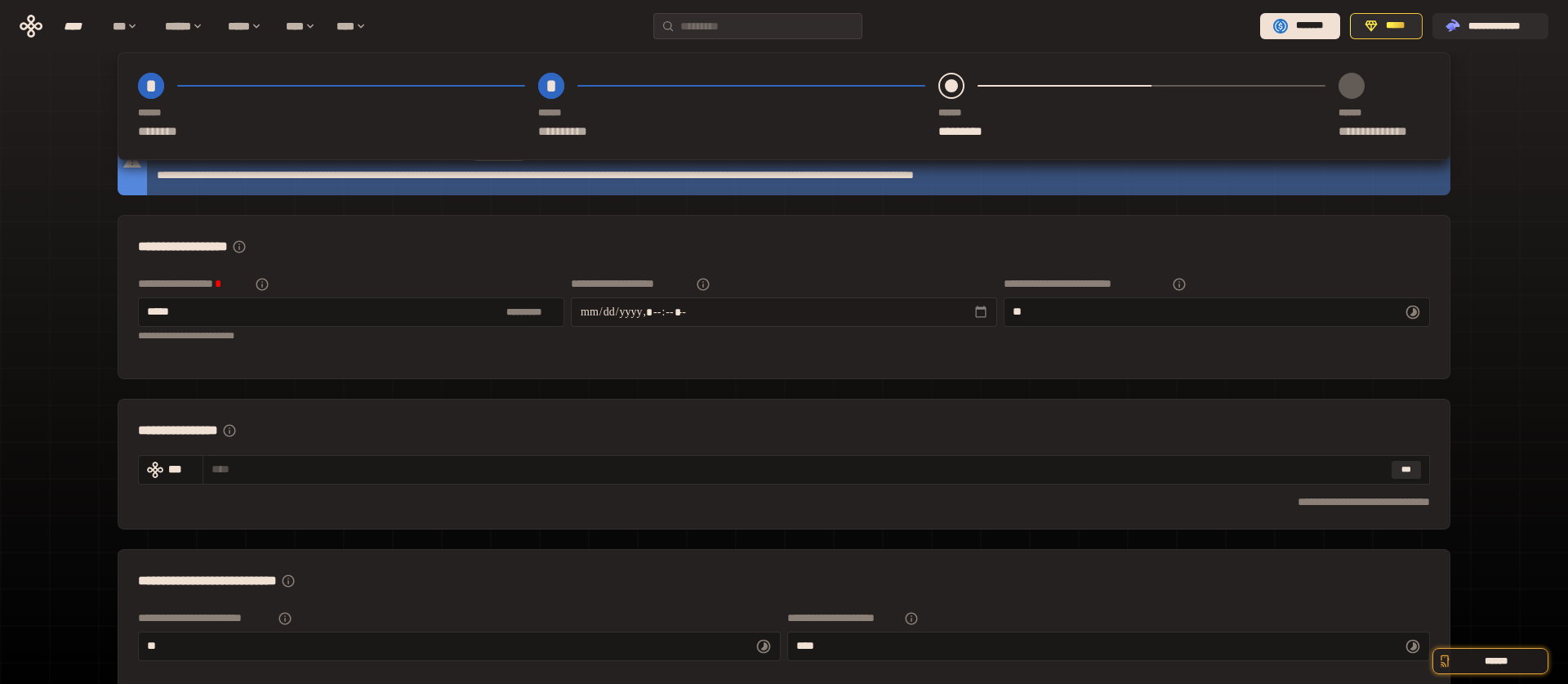 scroll, scrollTop: 0, scrollLeft: 0, axis: both 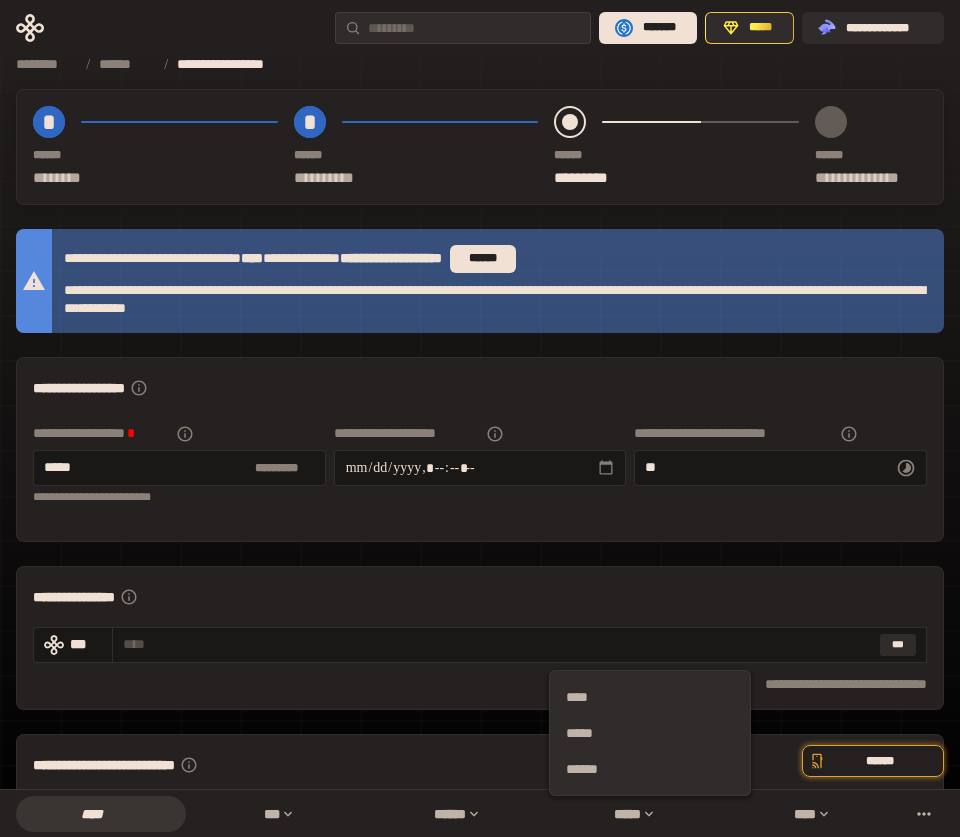 type on "**********" 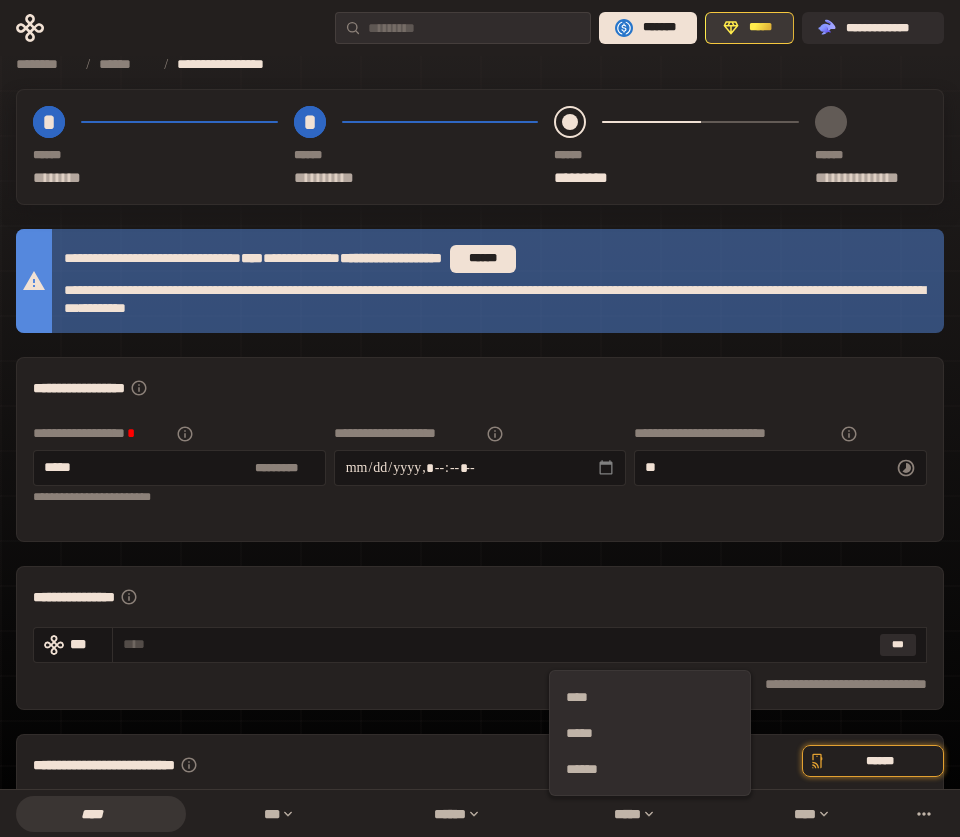 click on "*****" at bounding box center (760, 28) 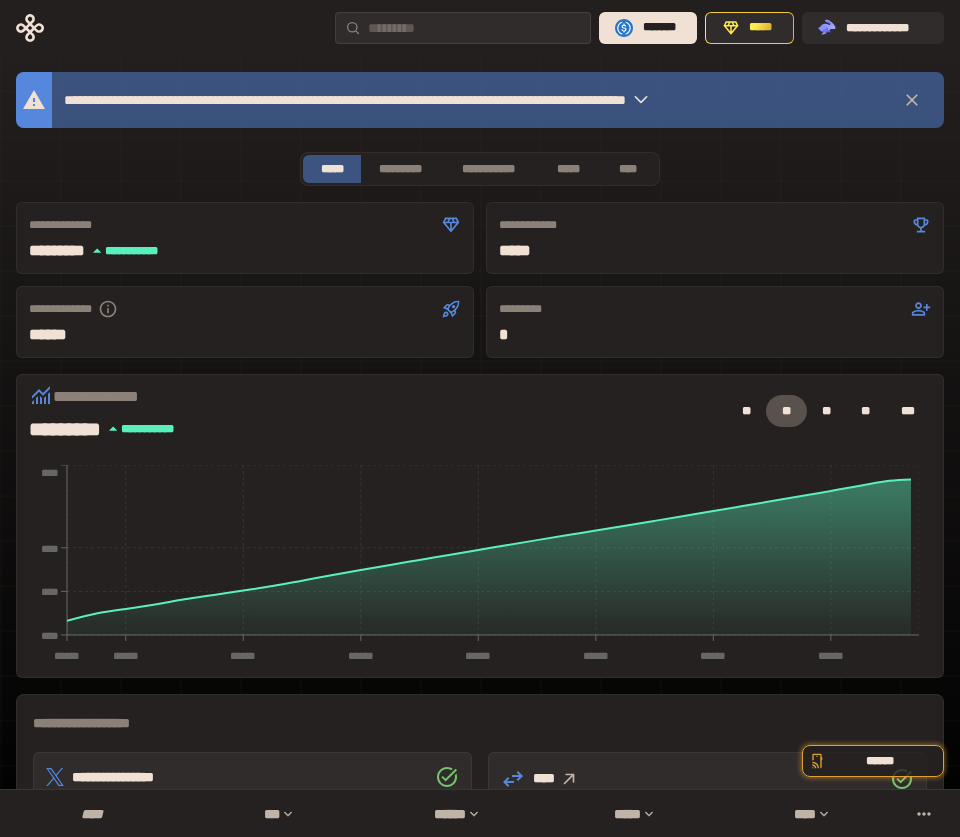 click on "[PHONE]" at bounding box center [480, 751] 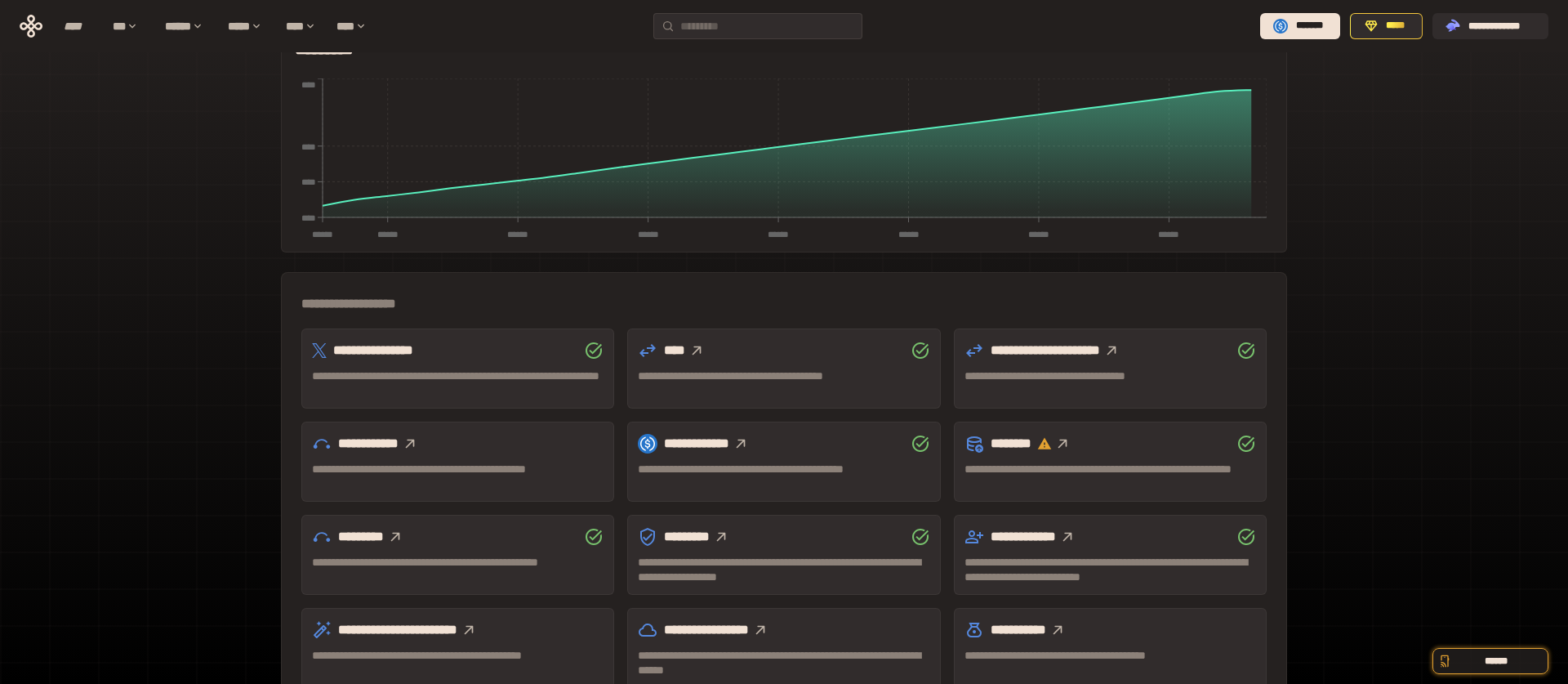 scroll, scrollTop: 369, scrollLeft: 0, axis: vertical 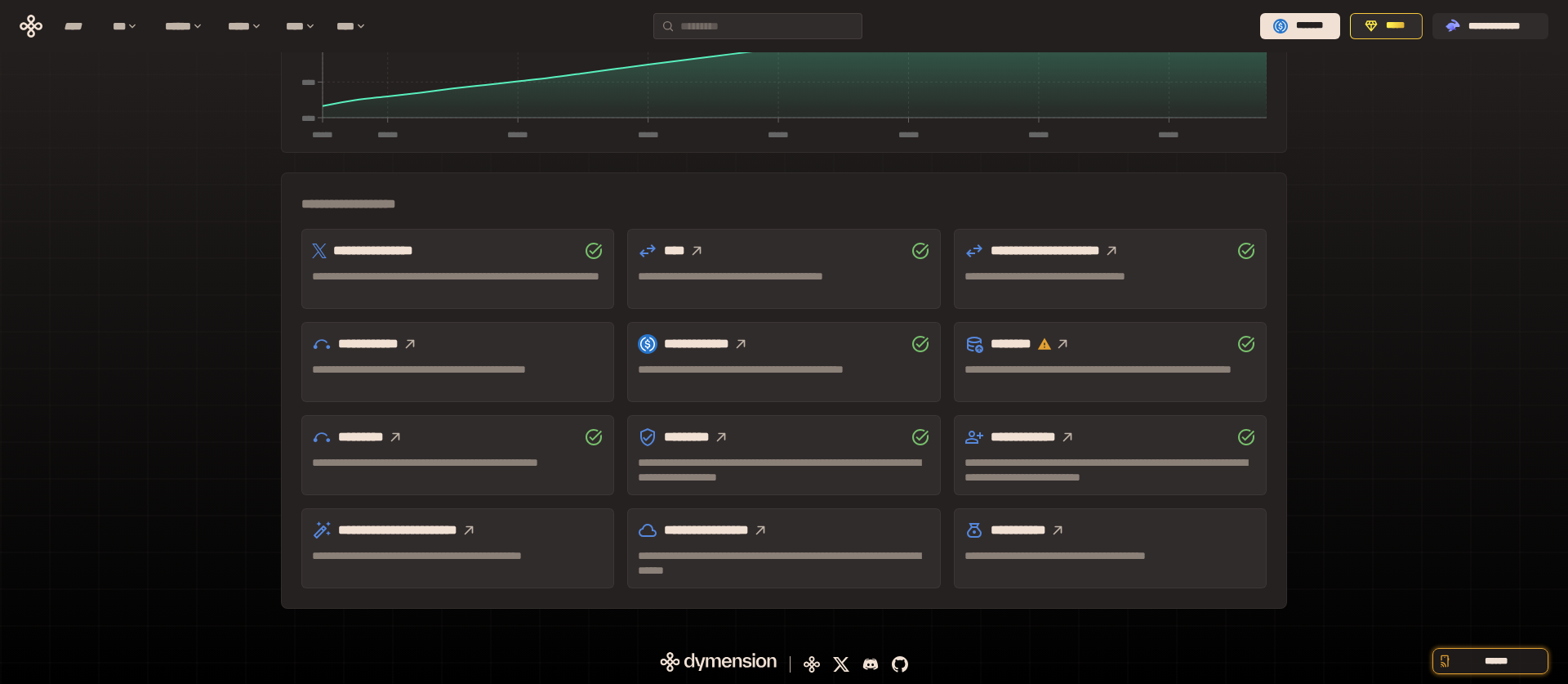 click 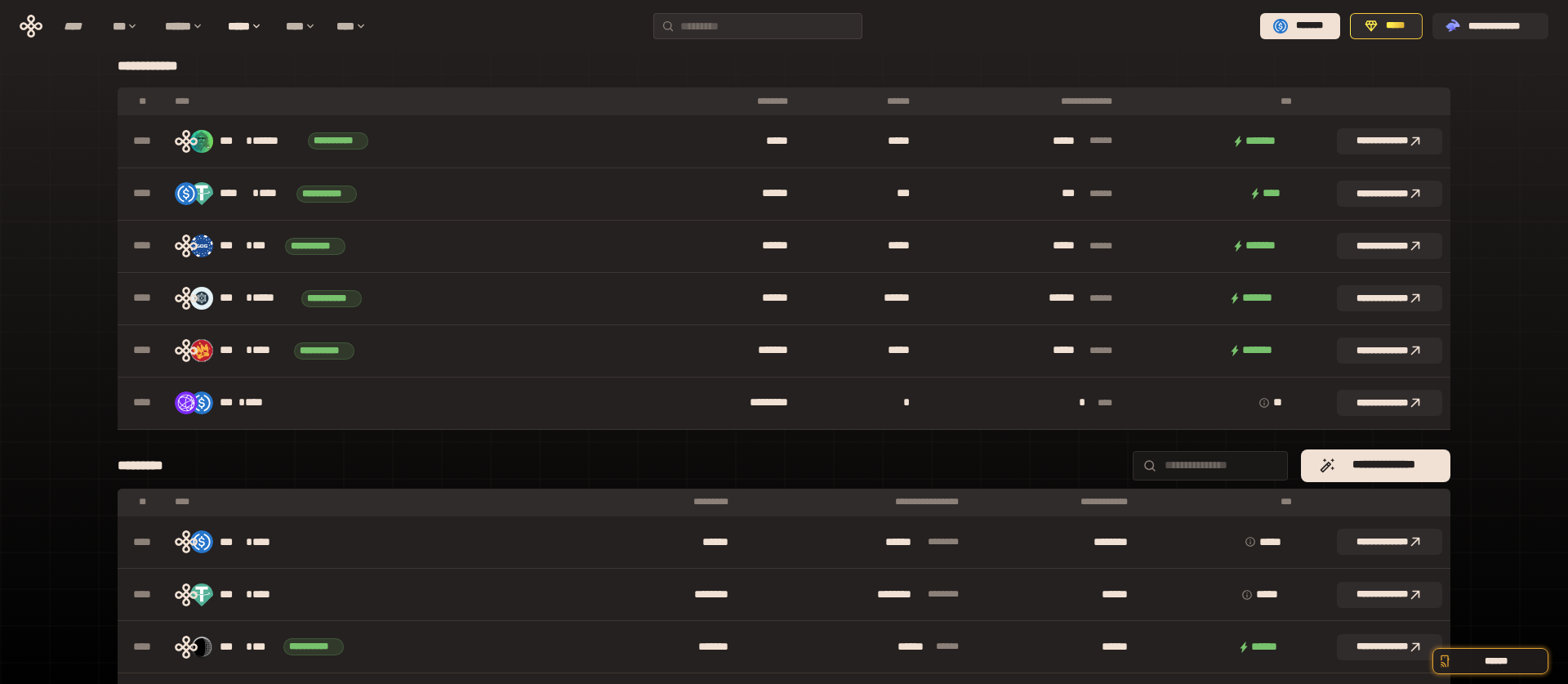 scroll, scrollTop: 0, scrollLeft: 0, axis: both 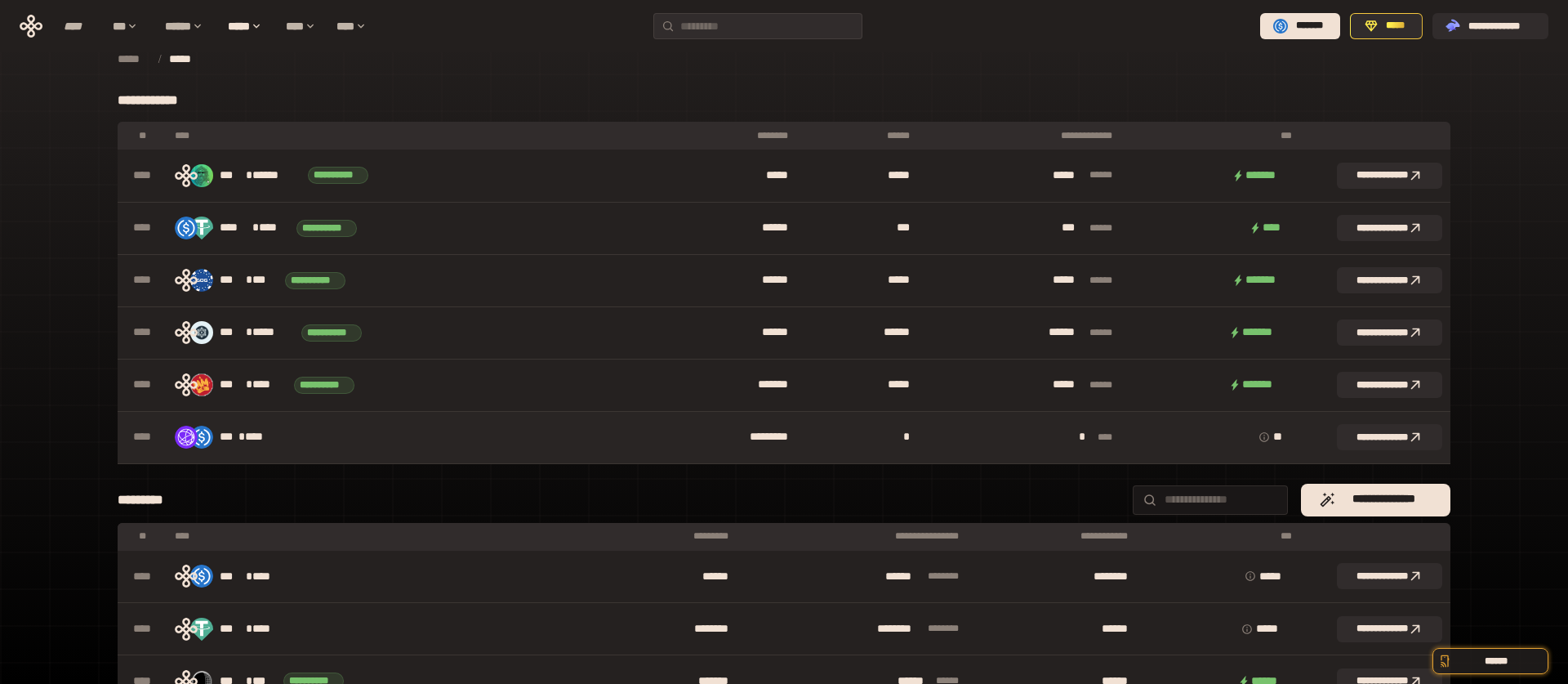 click on "*** * ****" at bounding box center [400, 437] 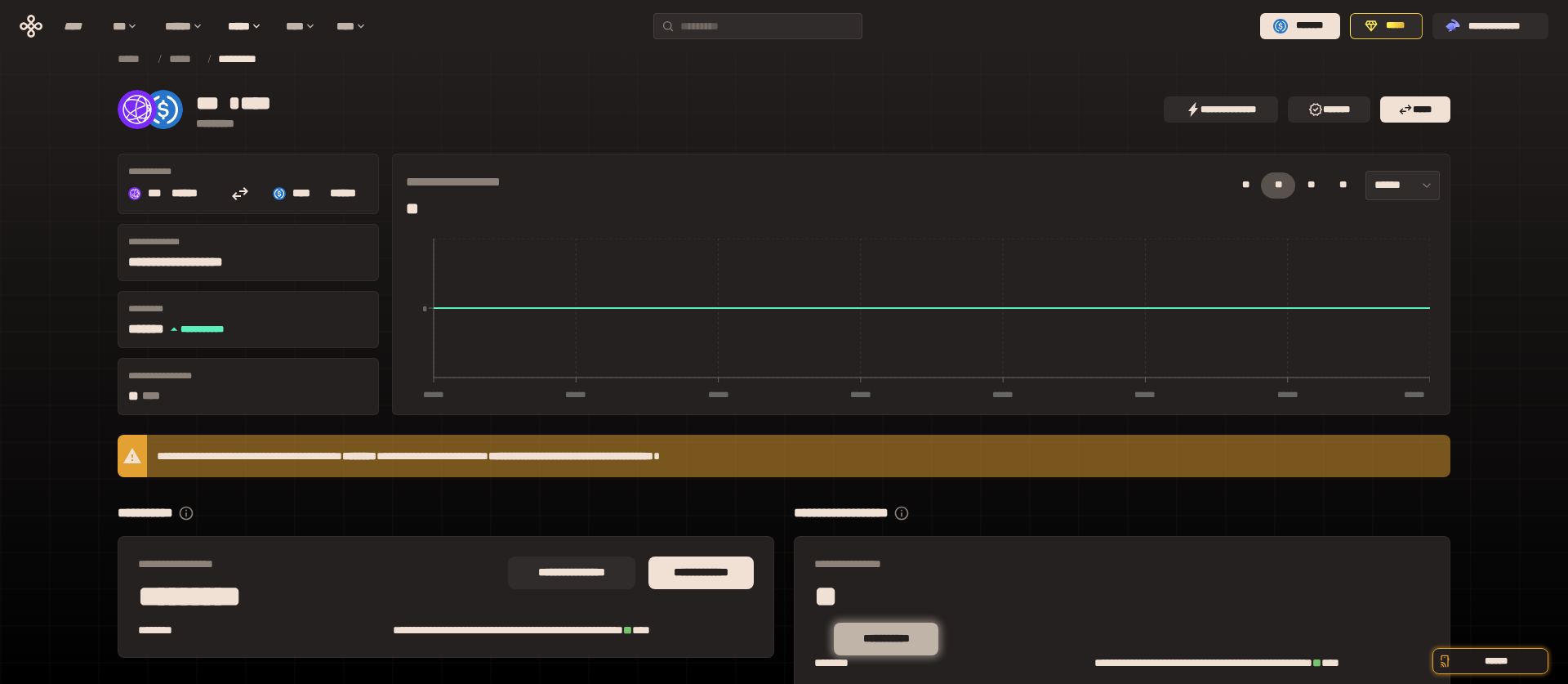 click on "**********" at bounding box center (886, 638) 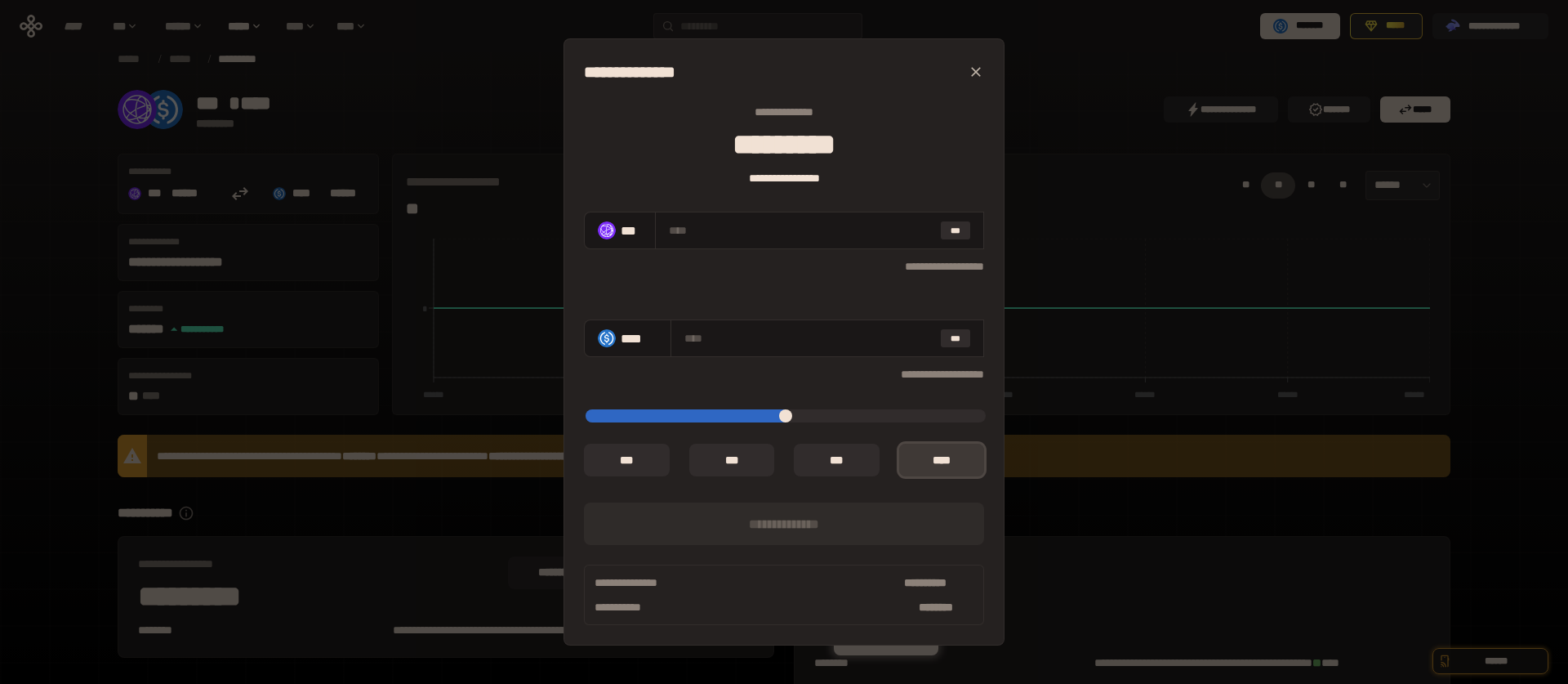 click on "*** *" at bounding box center (942, 460) 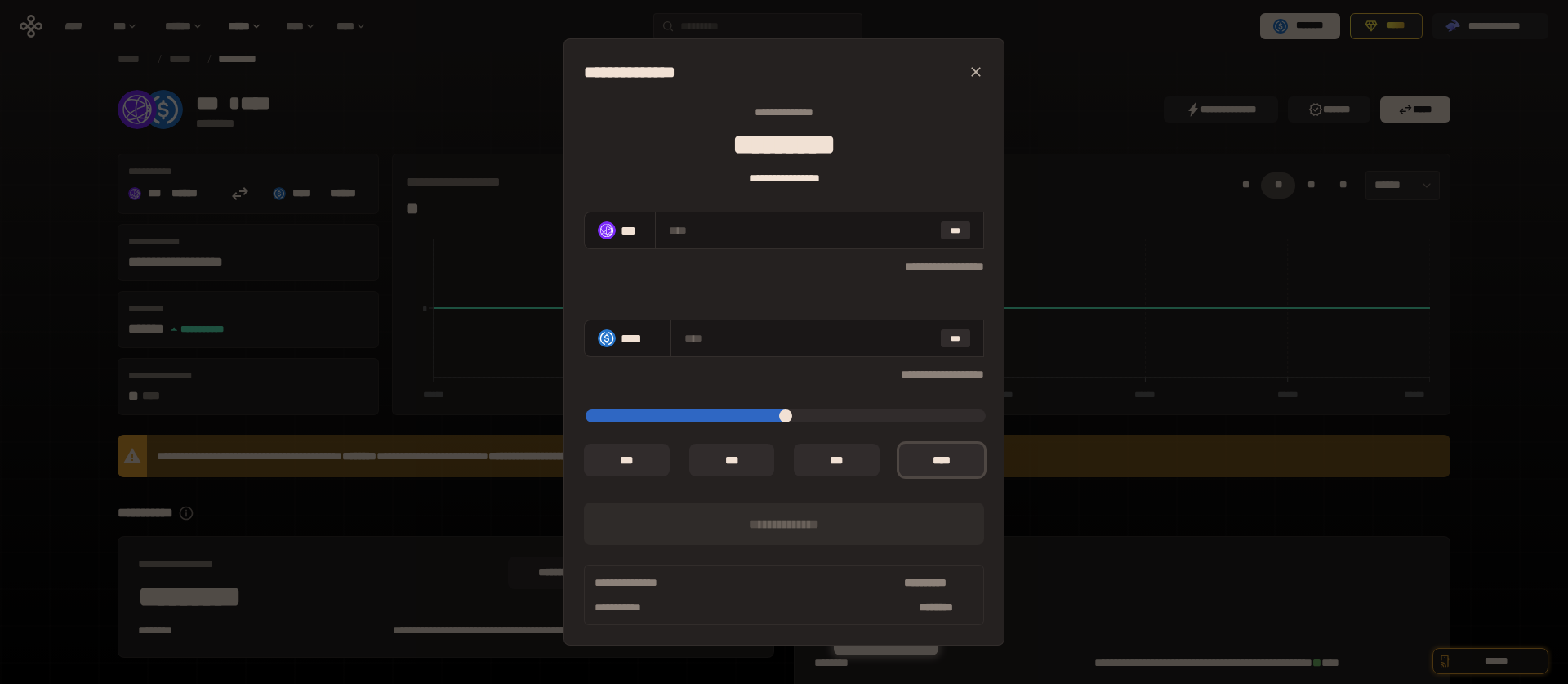 click on "**** *********" at bounding box center [784, 524] 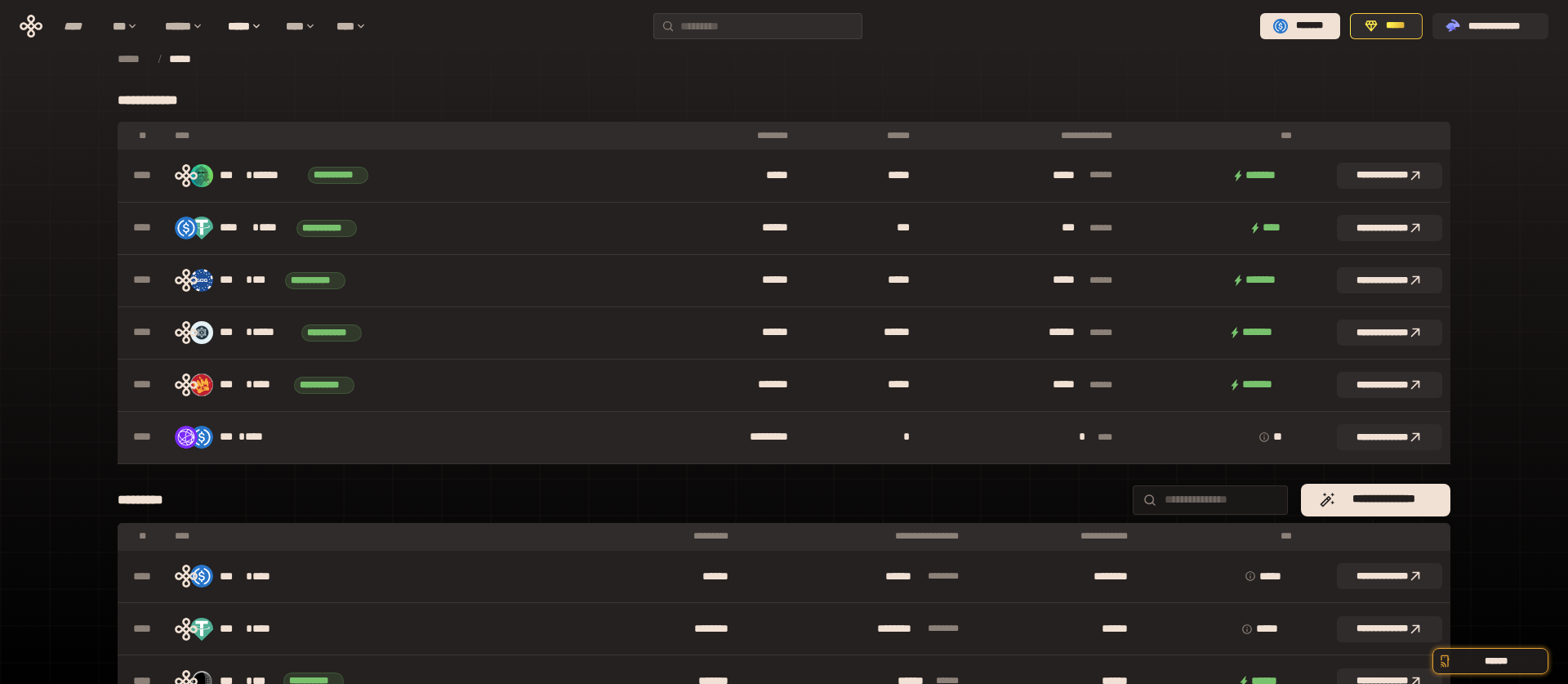 click on "*** * ****" at bounding box center (400, 437) 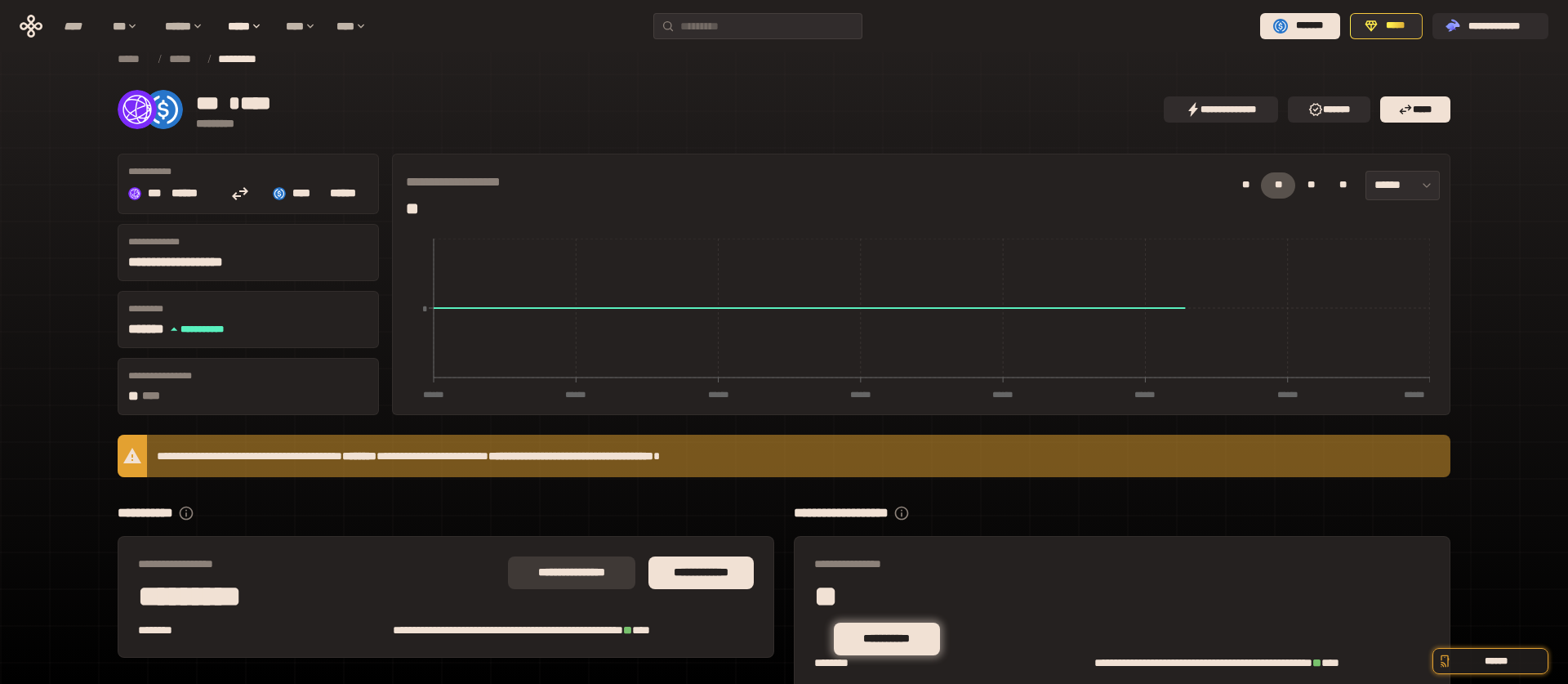 click on "**********" at bounding box center (572, 573) 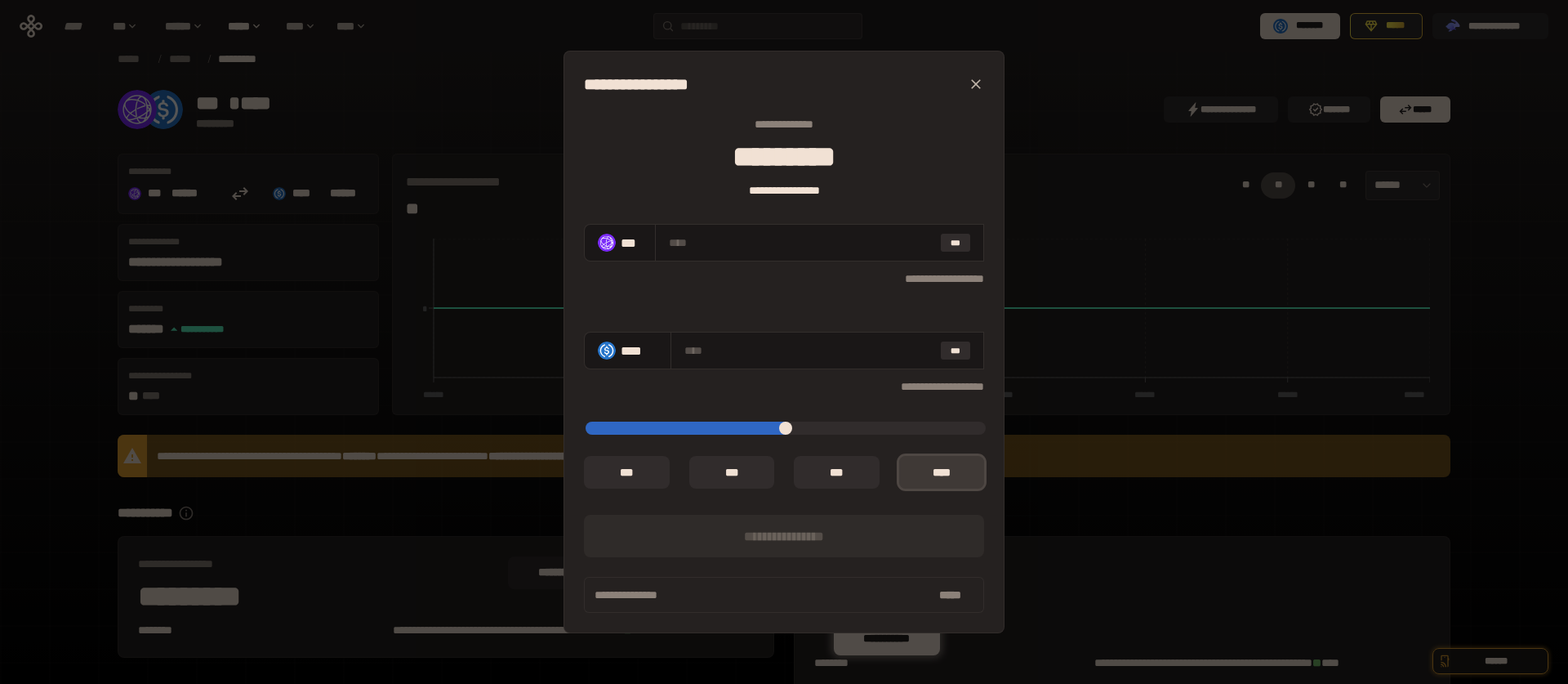 click on "*** *" at bounding box center (942, 472) 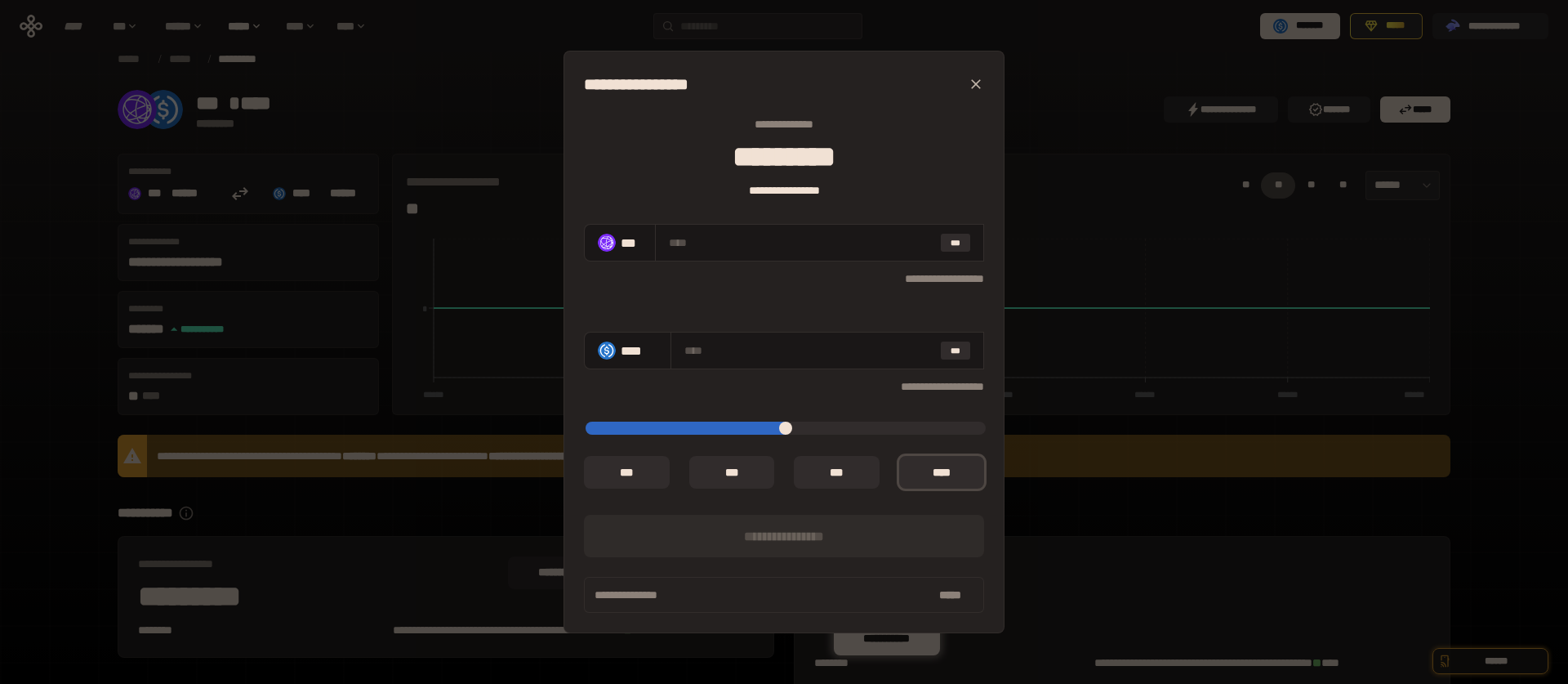 click on "[NUMBER] [STREET], [CITY], [STATE]" at bounding box center [784, 342] 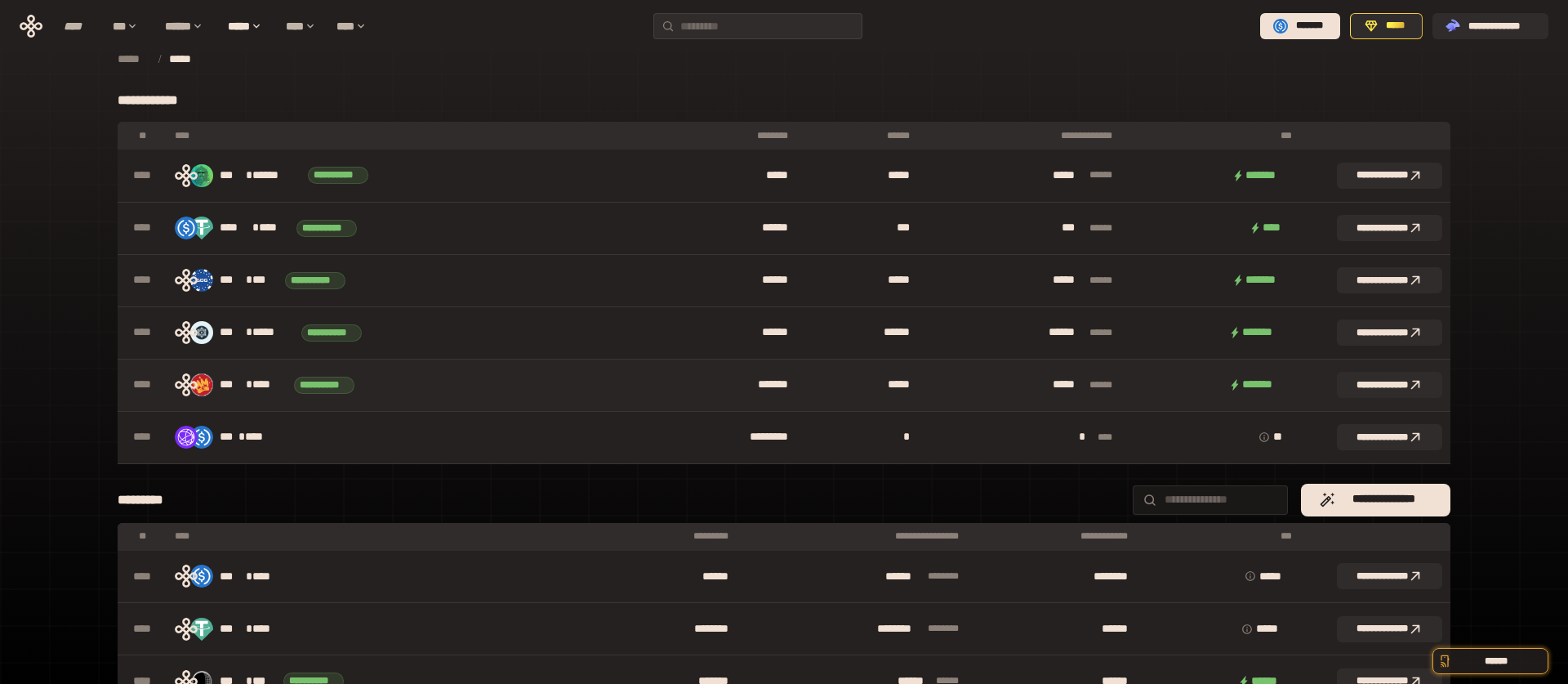 click on "**********" at bounding box center (400, 385) 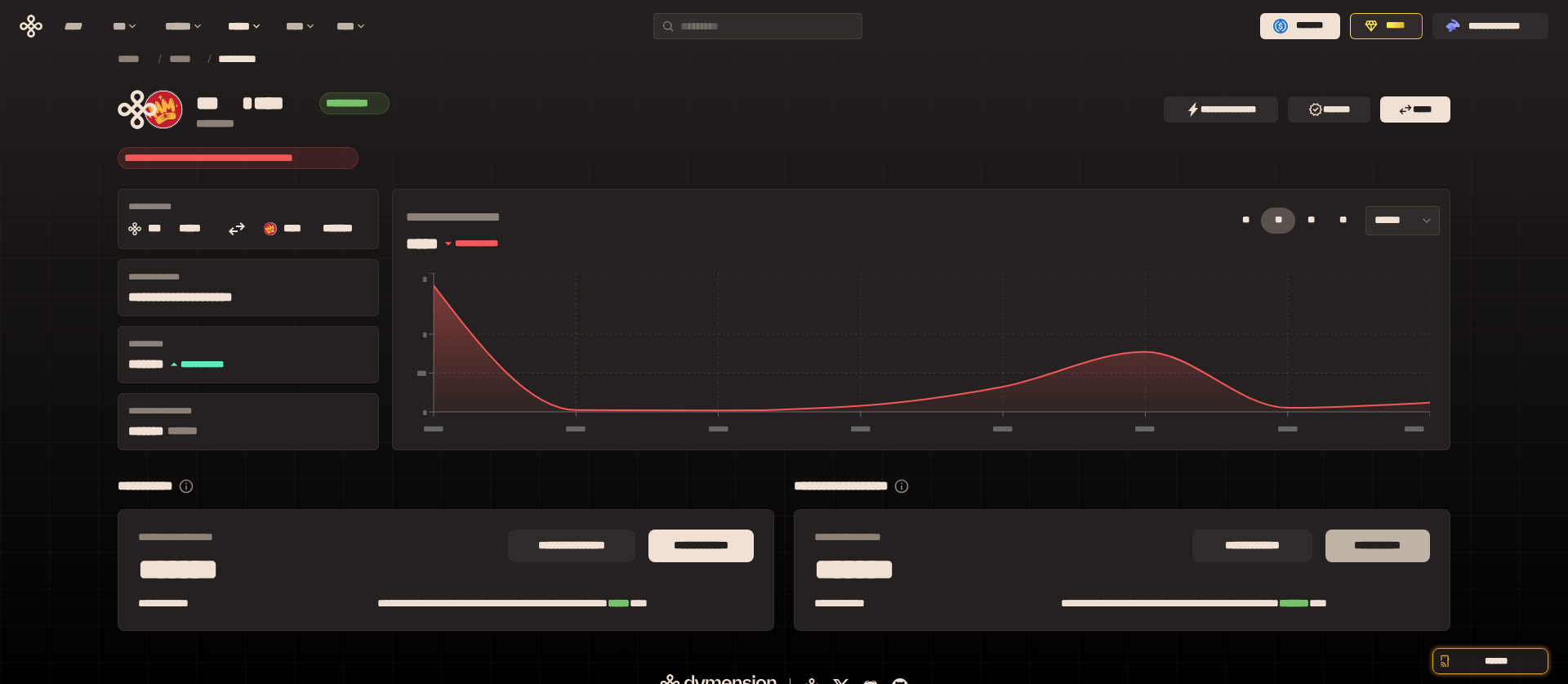 click on "**********" at bounding box center [1378, 546] 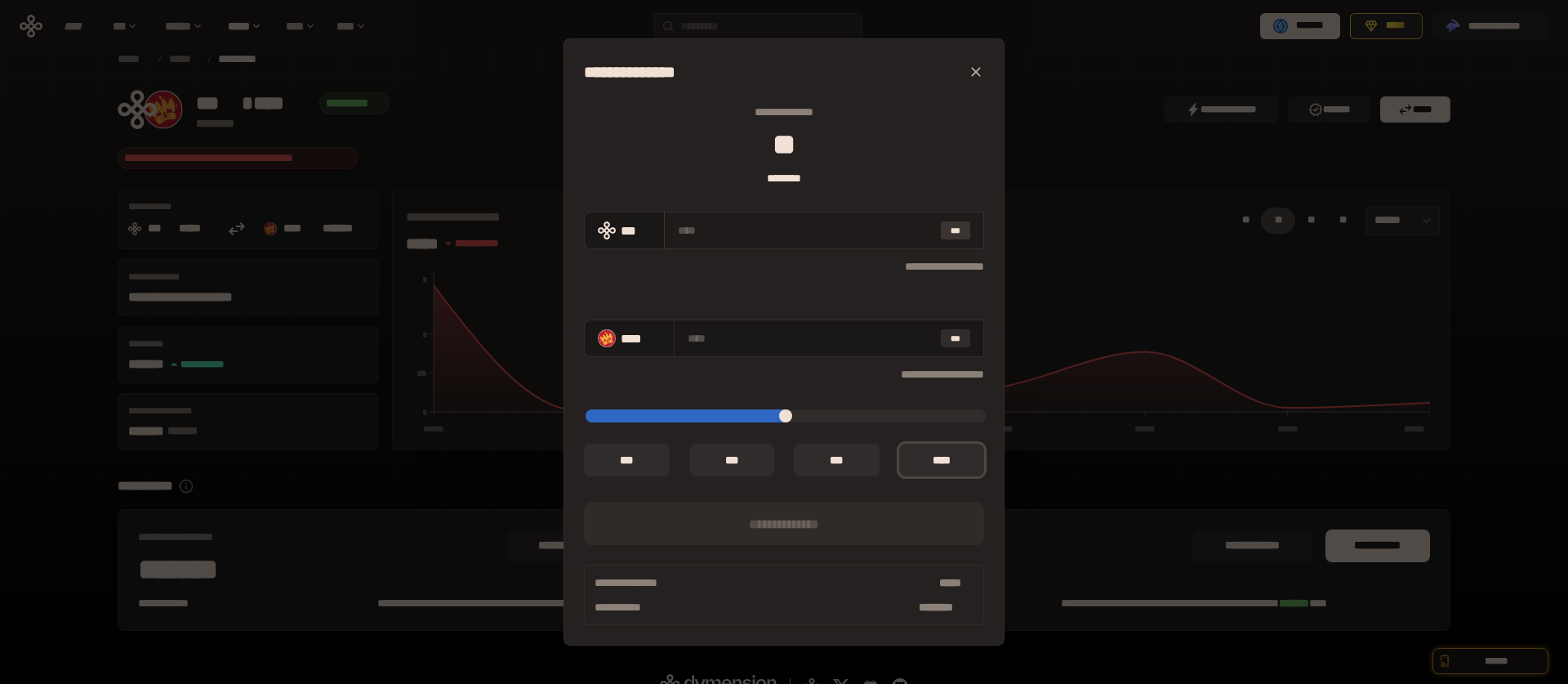 click on "***" at bounding box center [956, 230] 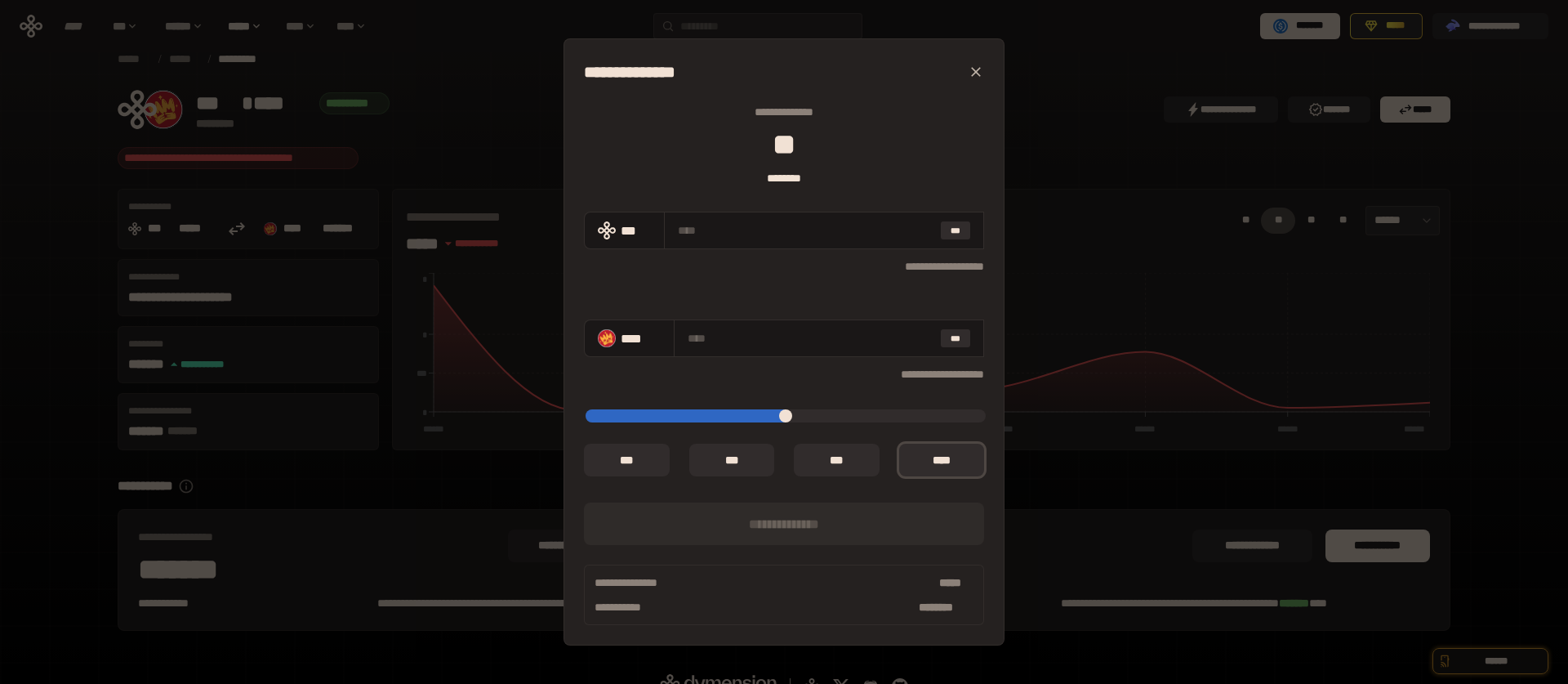 click 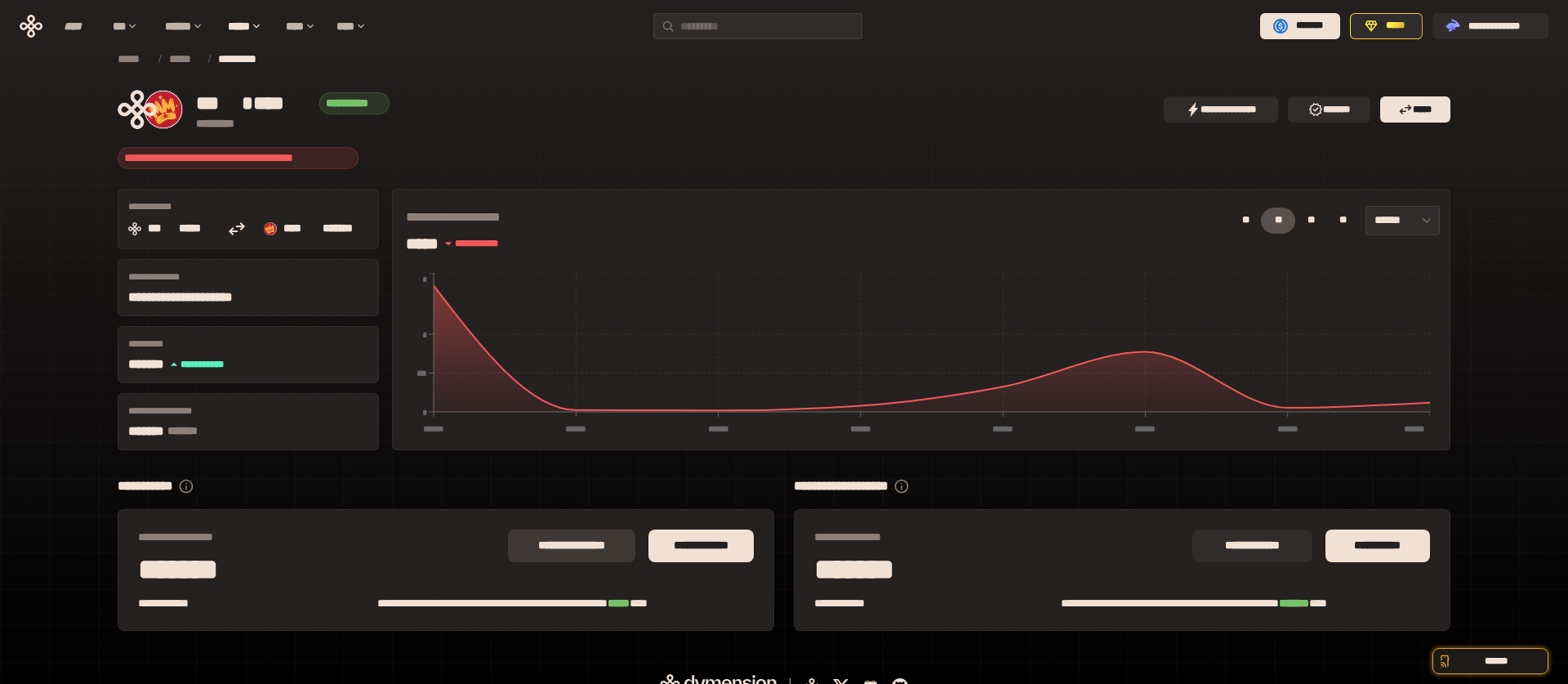 click on "**********" at bounding box center (572, 546) 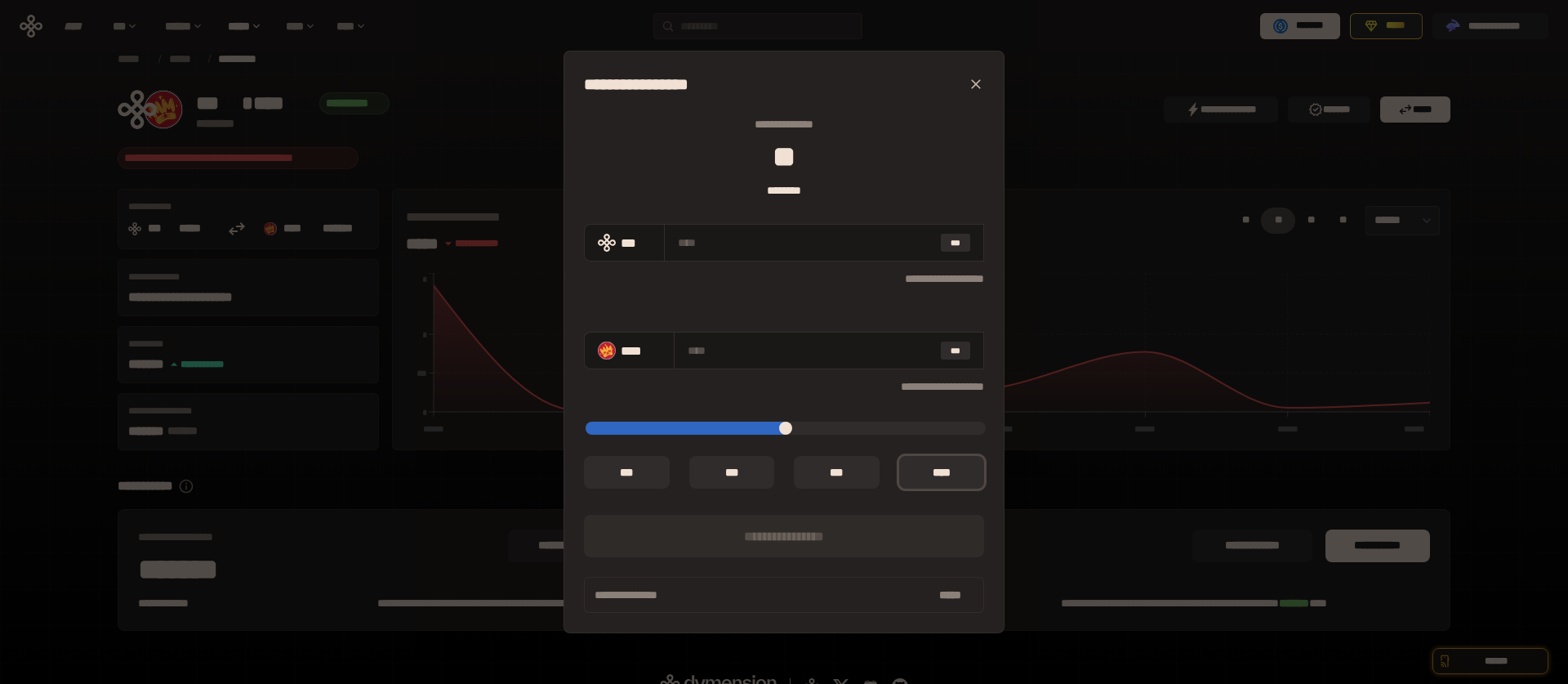 click 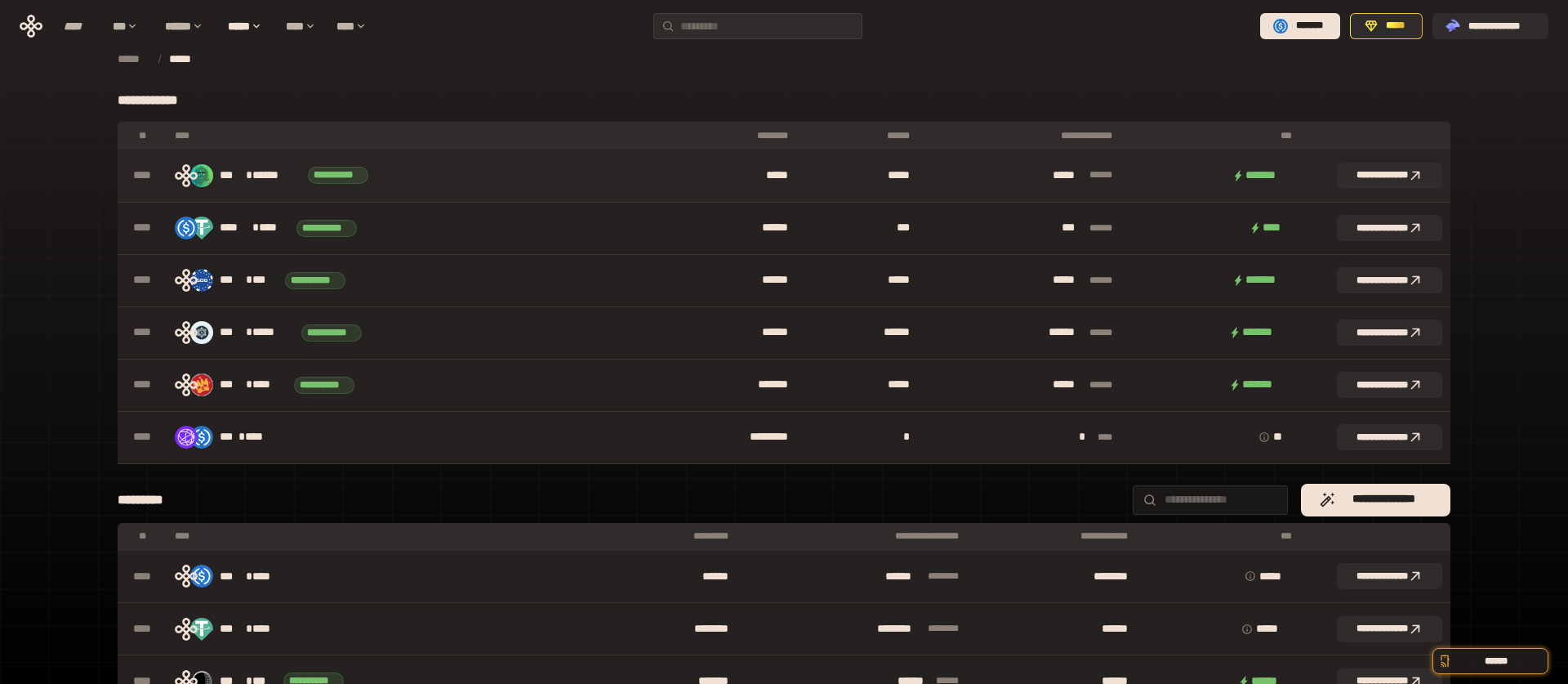 click on "**********" at bounding box center [400, 176] 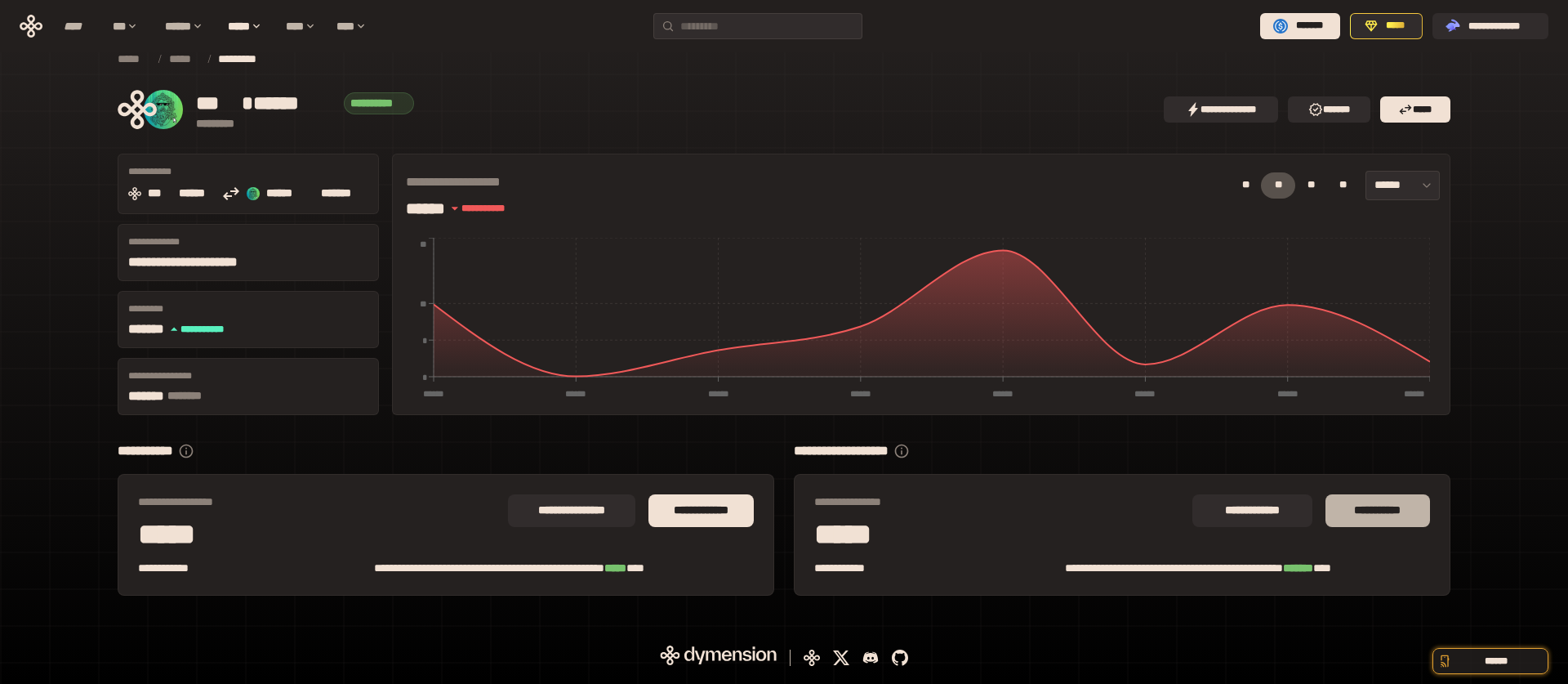 click on "**********" at bounding box center [1378, 511] 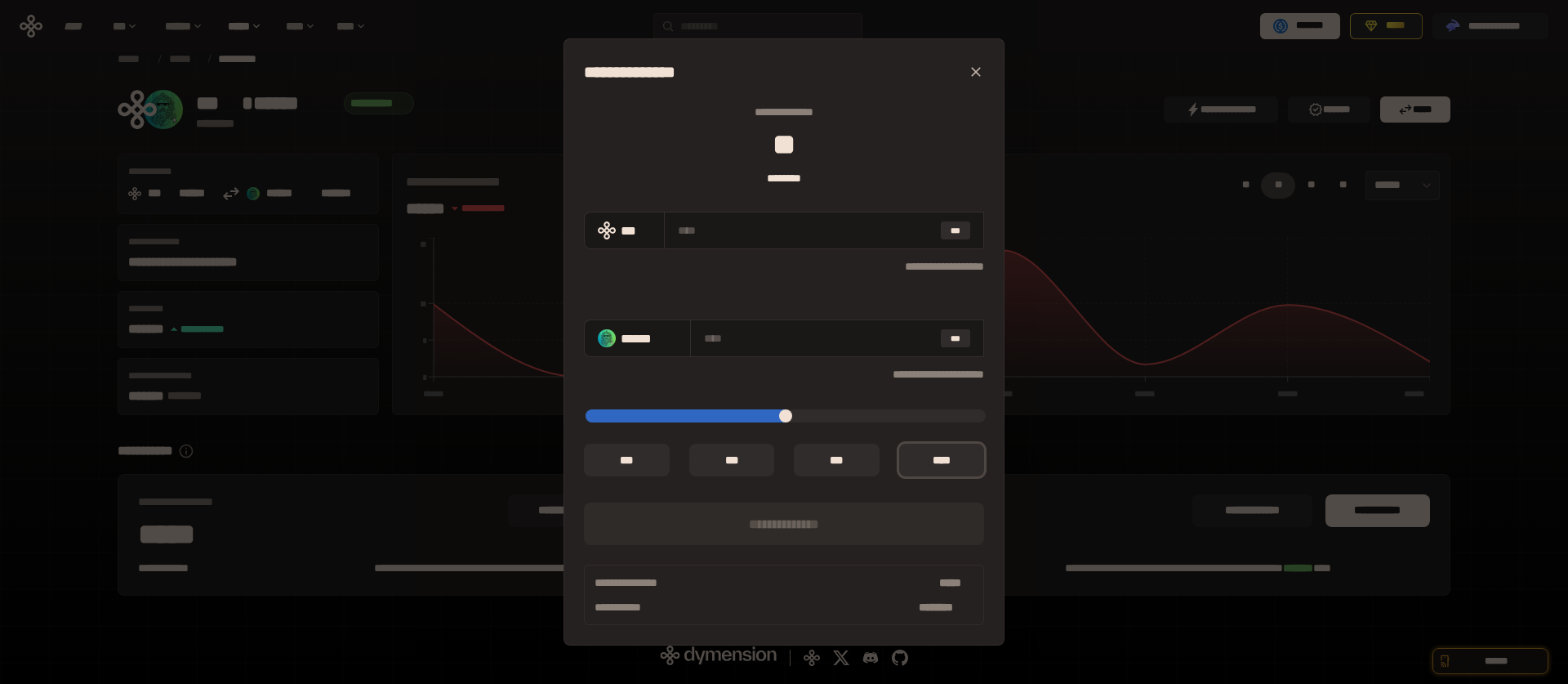 click on "[NUMBER] [STREET], [CITY], [STATE]" at bounding box center [784, 342] 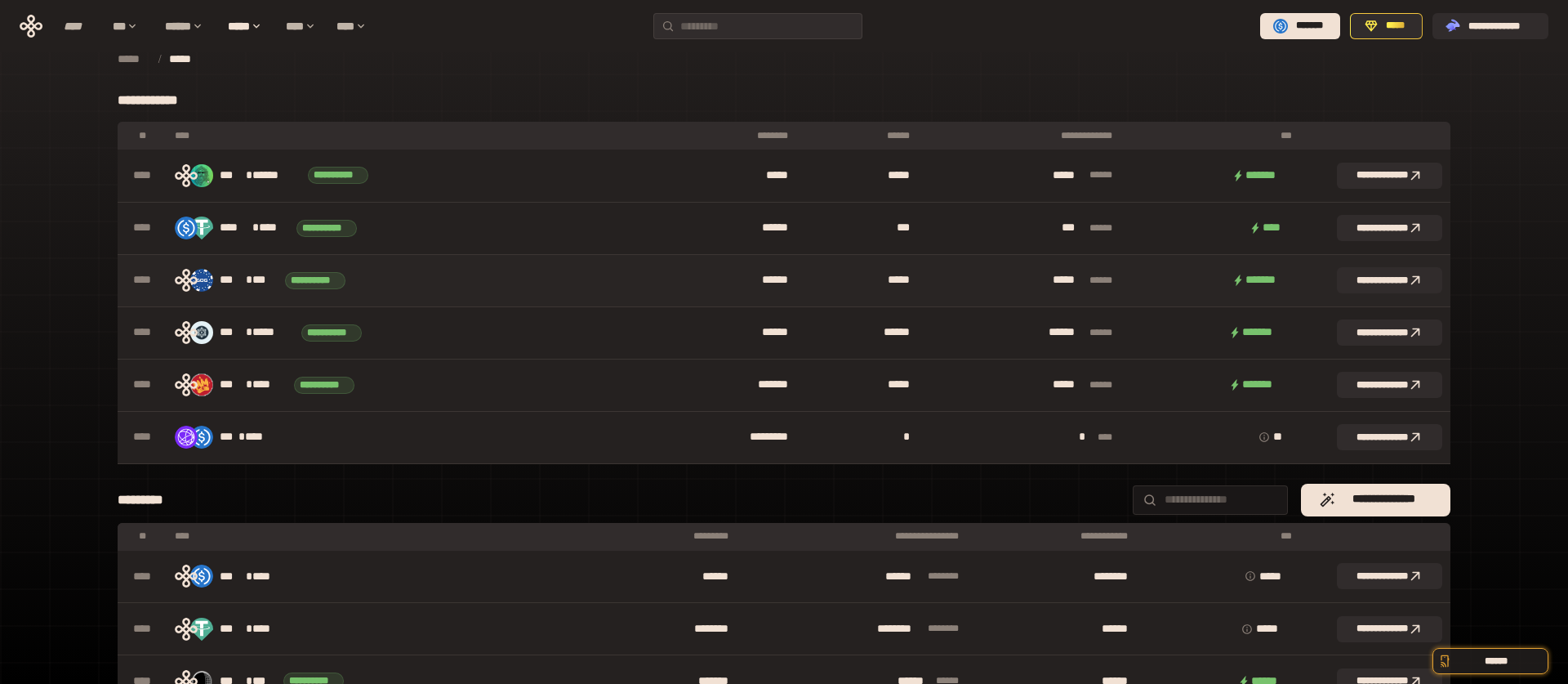 click on "**********" at bounding box center [400, 280] 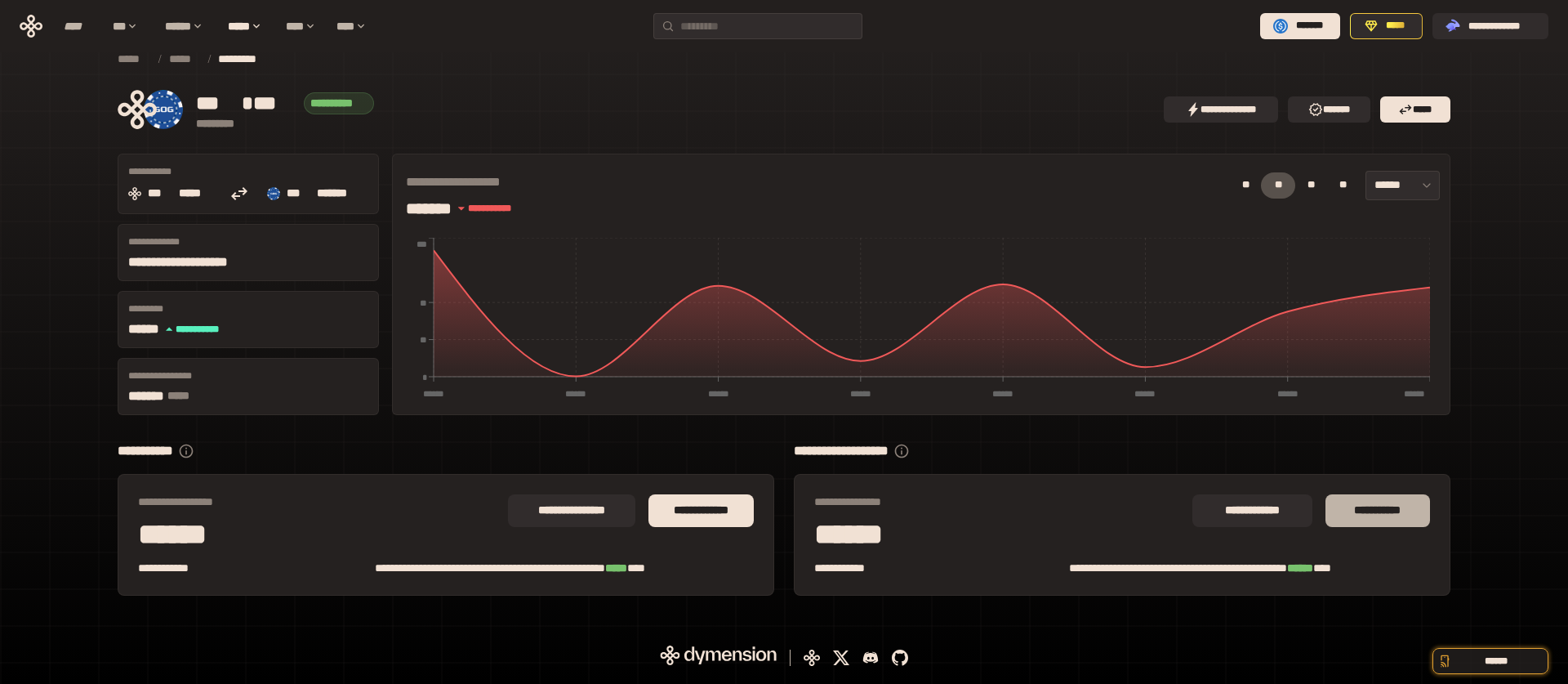click on "**********" at bounding box center [1378, 511] 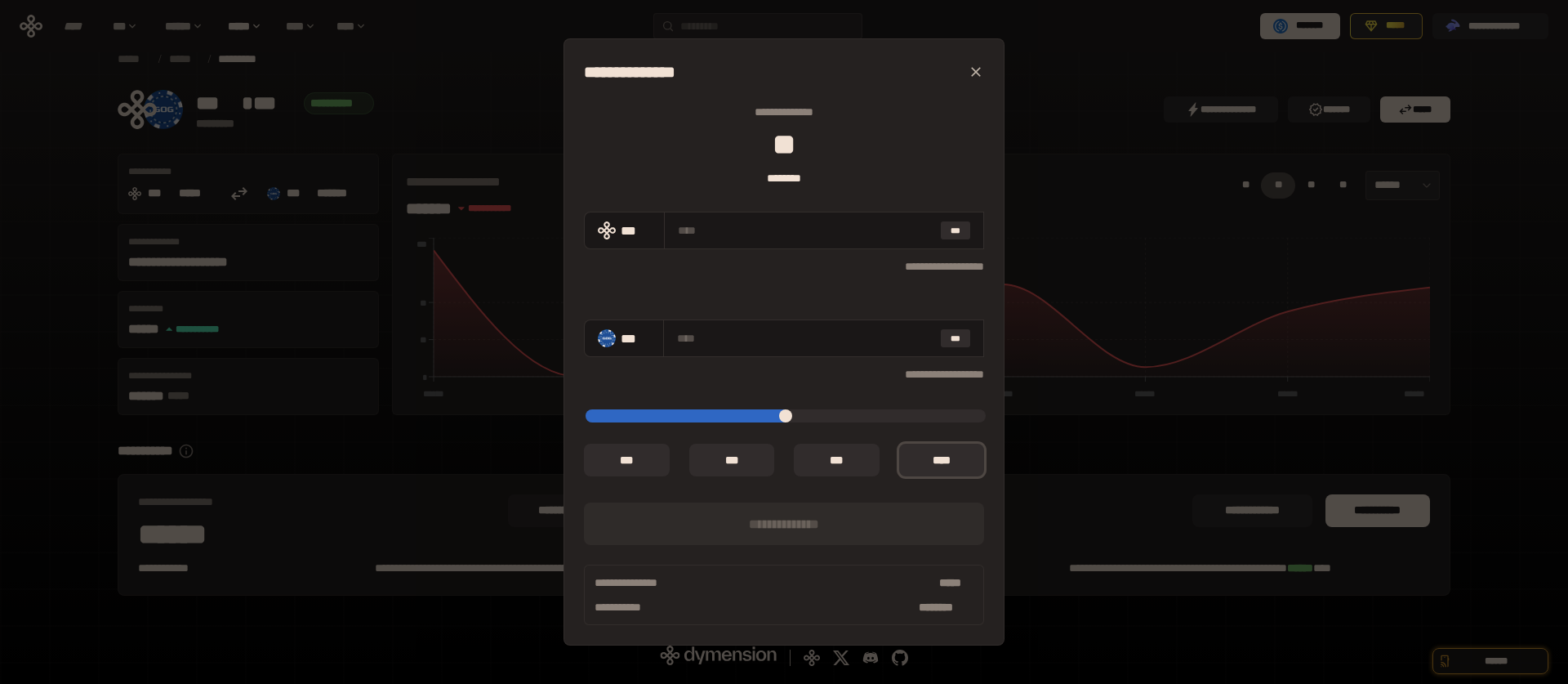 click at bounding box center (976, 72) 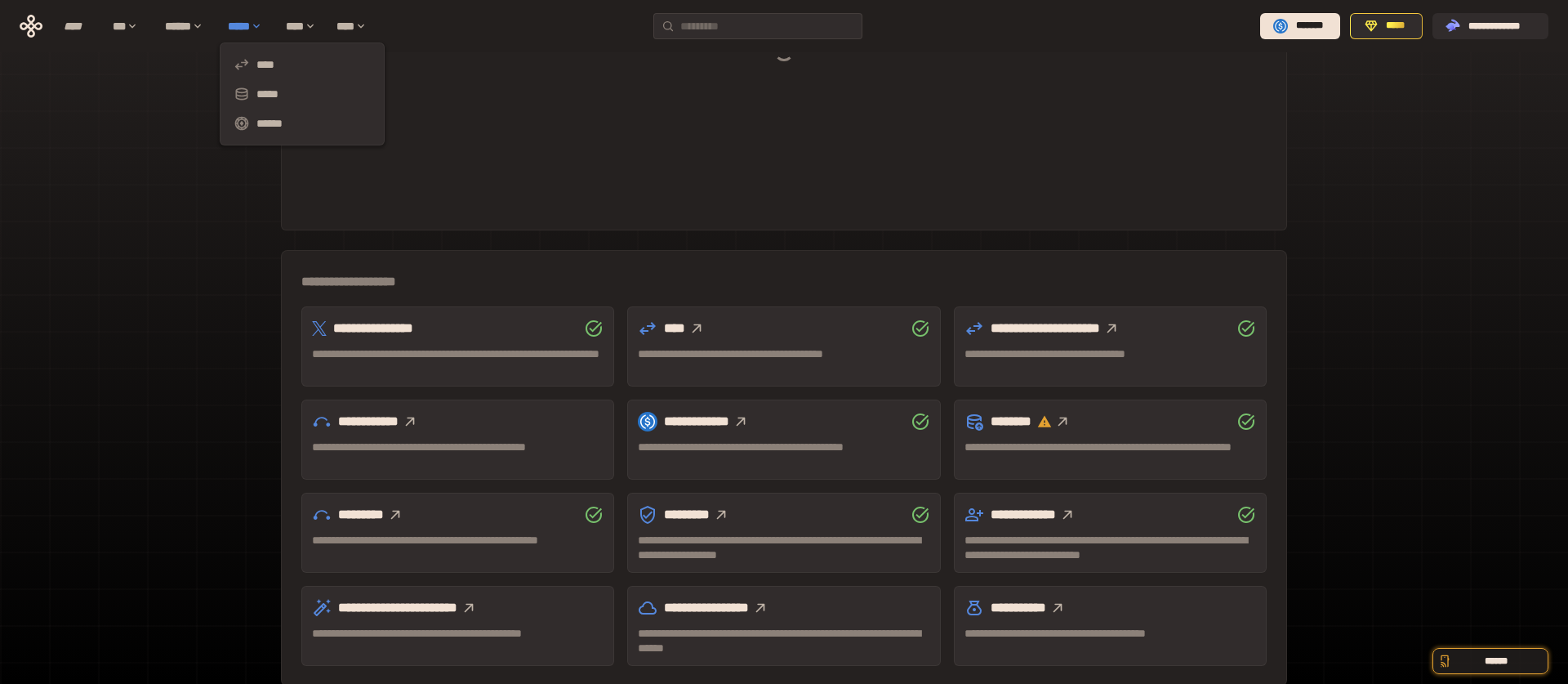 scroll, scrollTop: 369, scrollLeft: 0, axis: vertical 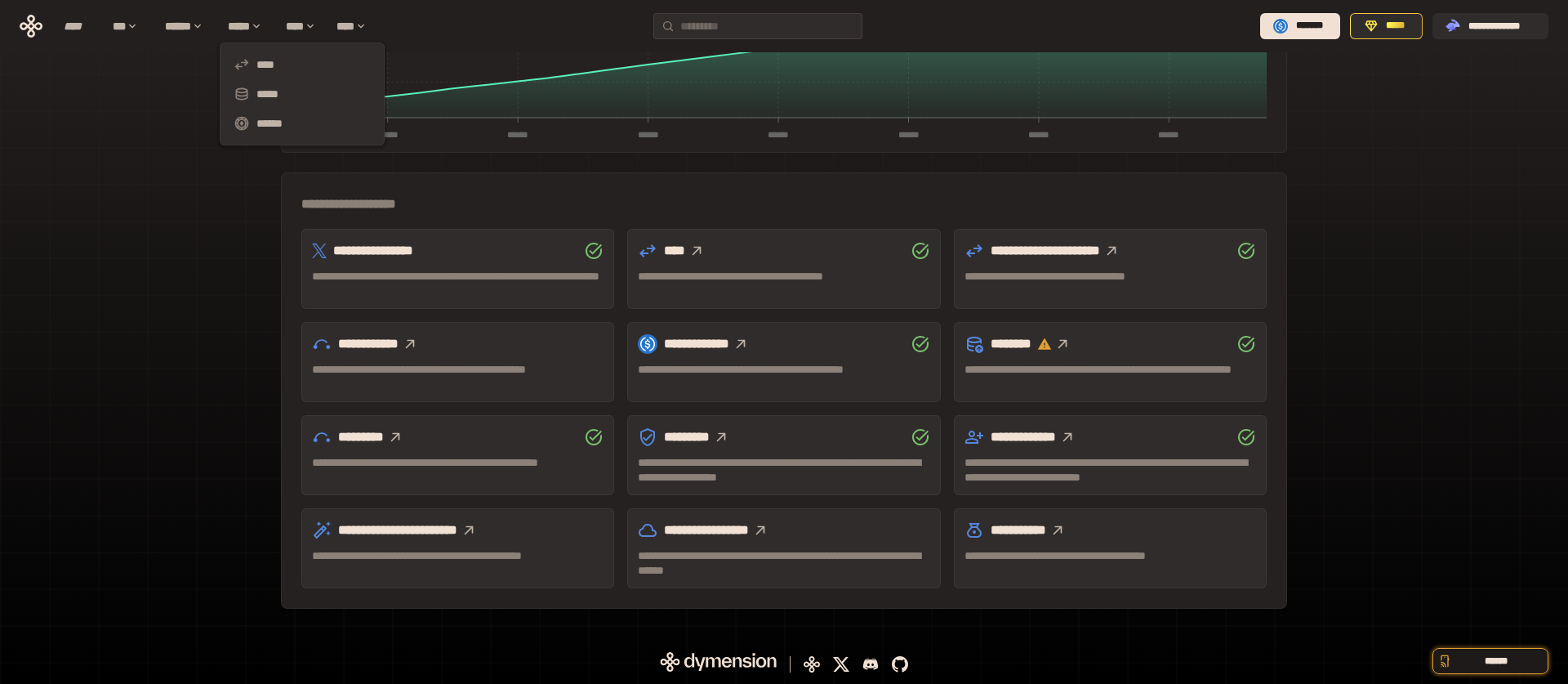 click on "[PHONE]" at bounding box center (784, 138) 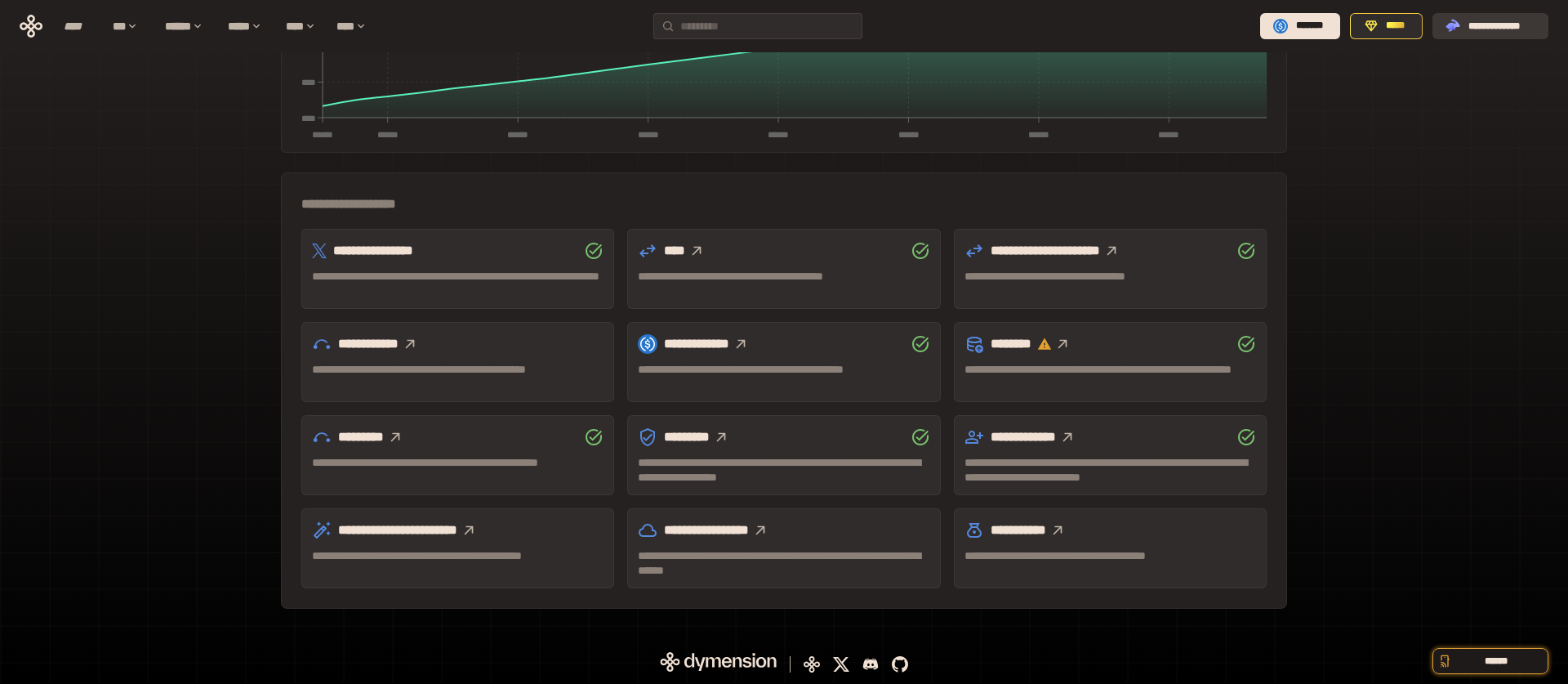 click on "**********" at bounding box center (1502, 26) 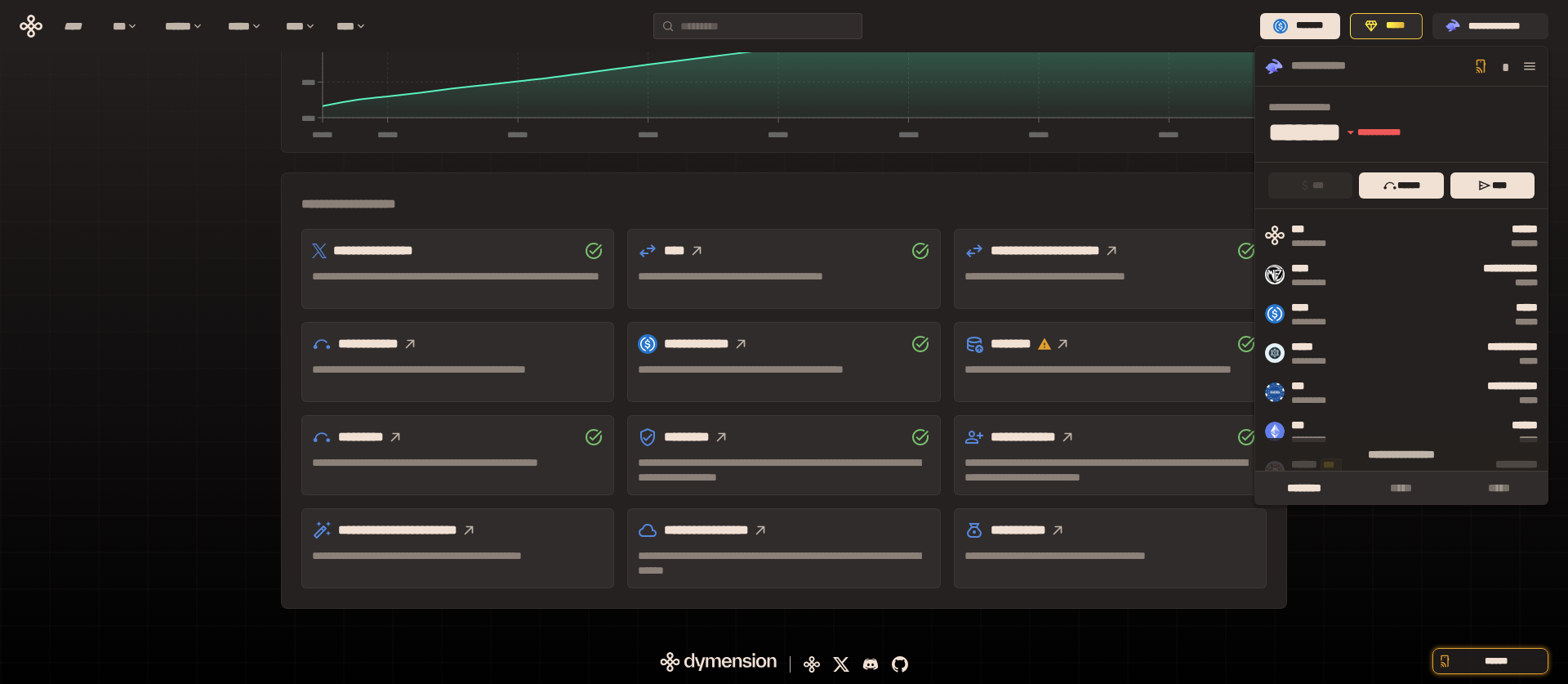 click on "[PHONE]" at bounding box center (784, 138) 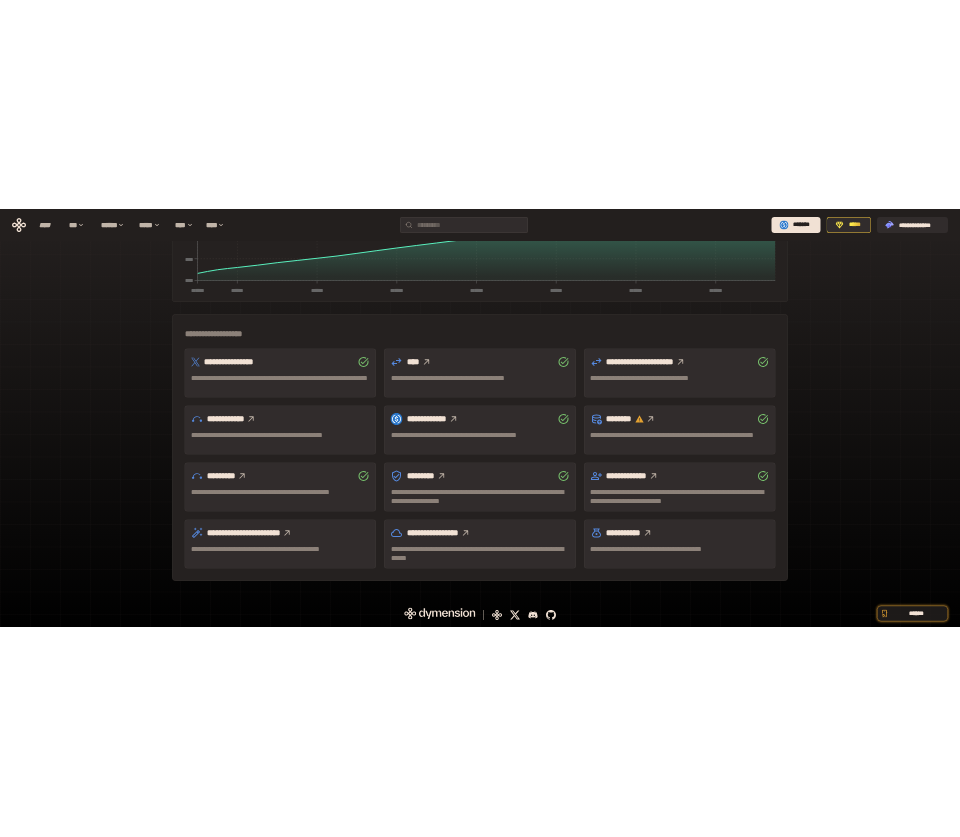 scroll, scrollTop: 535, scrollLeft: 0, axis: vertical 